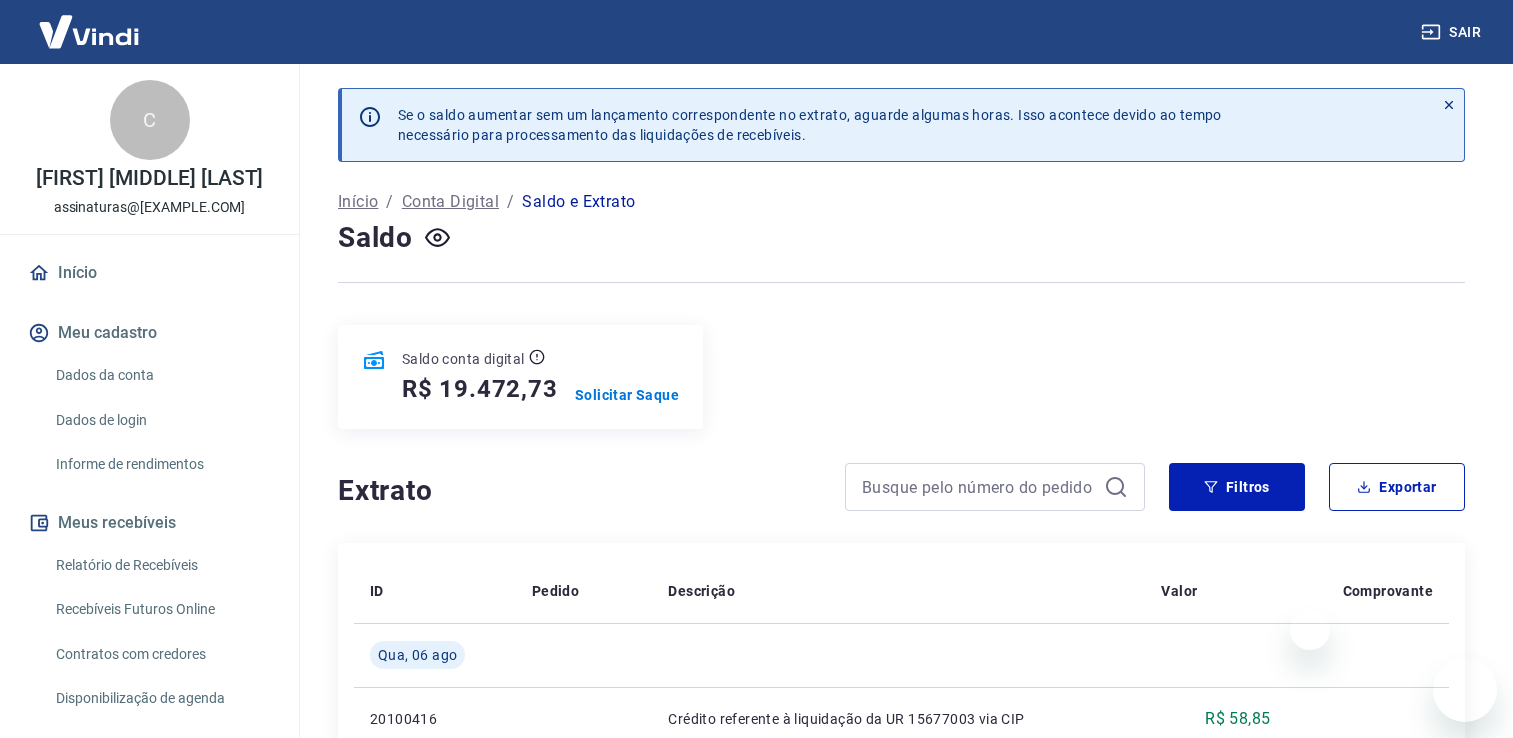 scroll, scrollTop: 0, scrollLeft: 0, axis: both 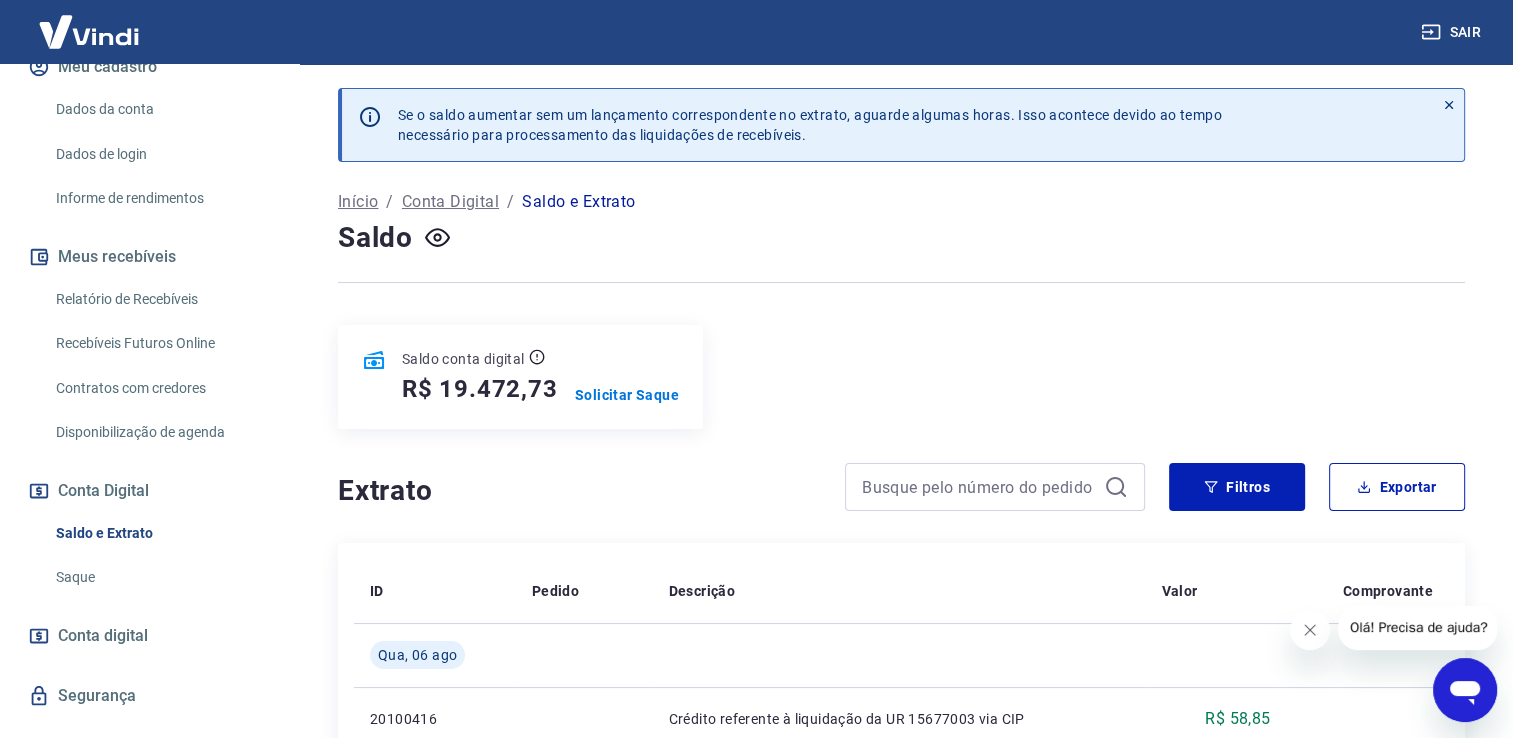 click on "Relatório de Recebíveis" at bounding box center (161, 299) 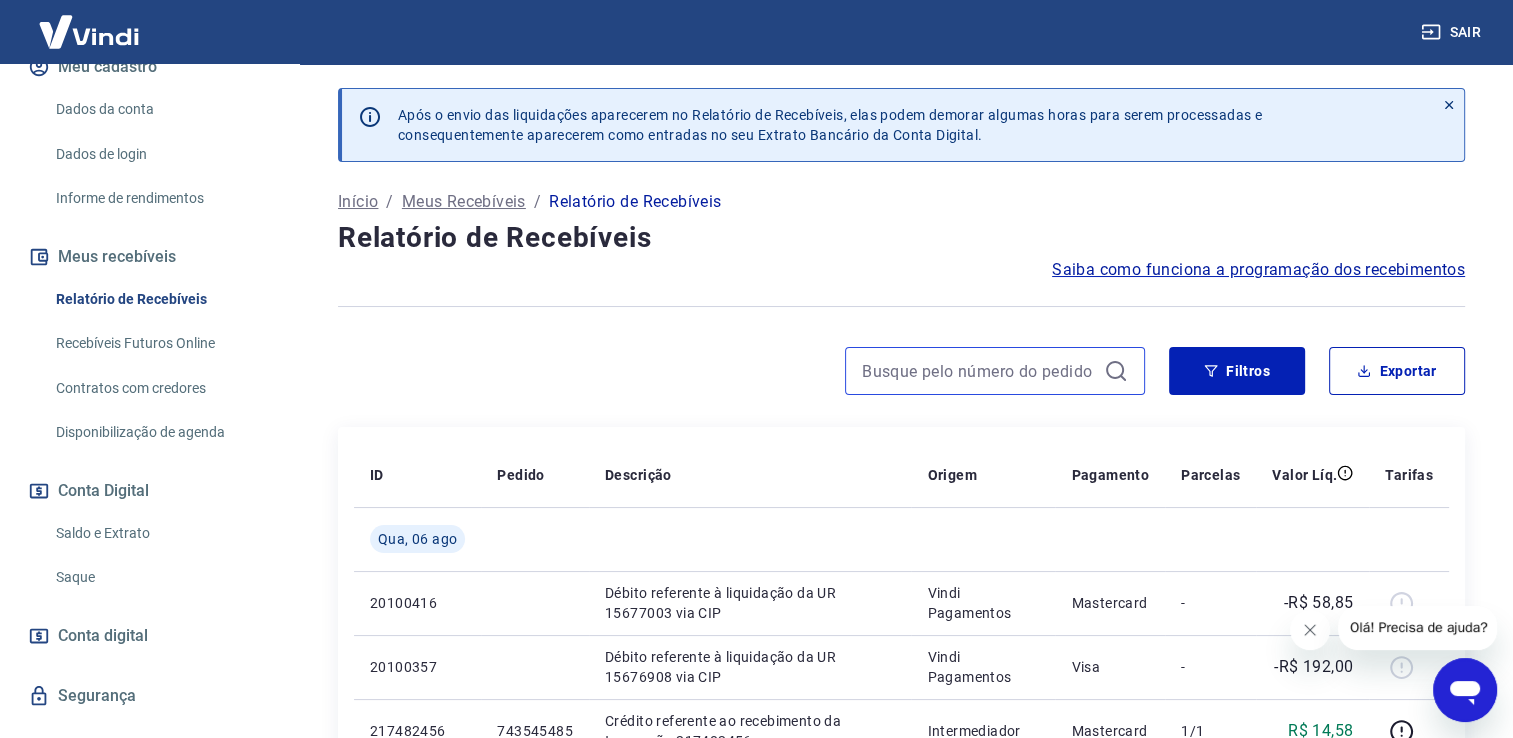 click at bounding box center (979, 371) 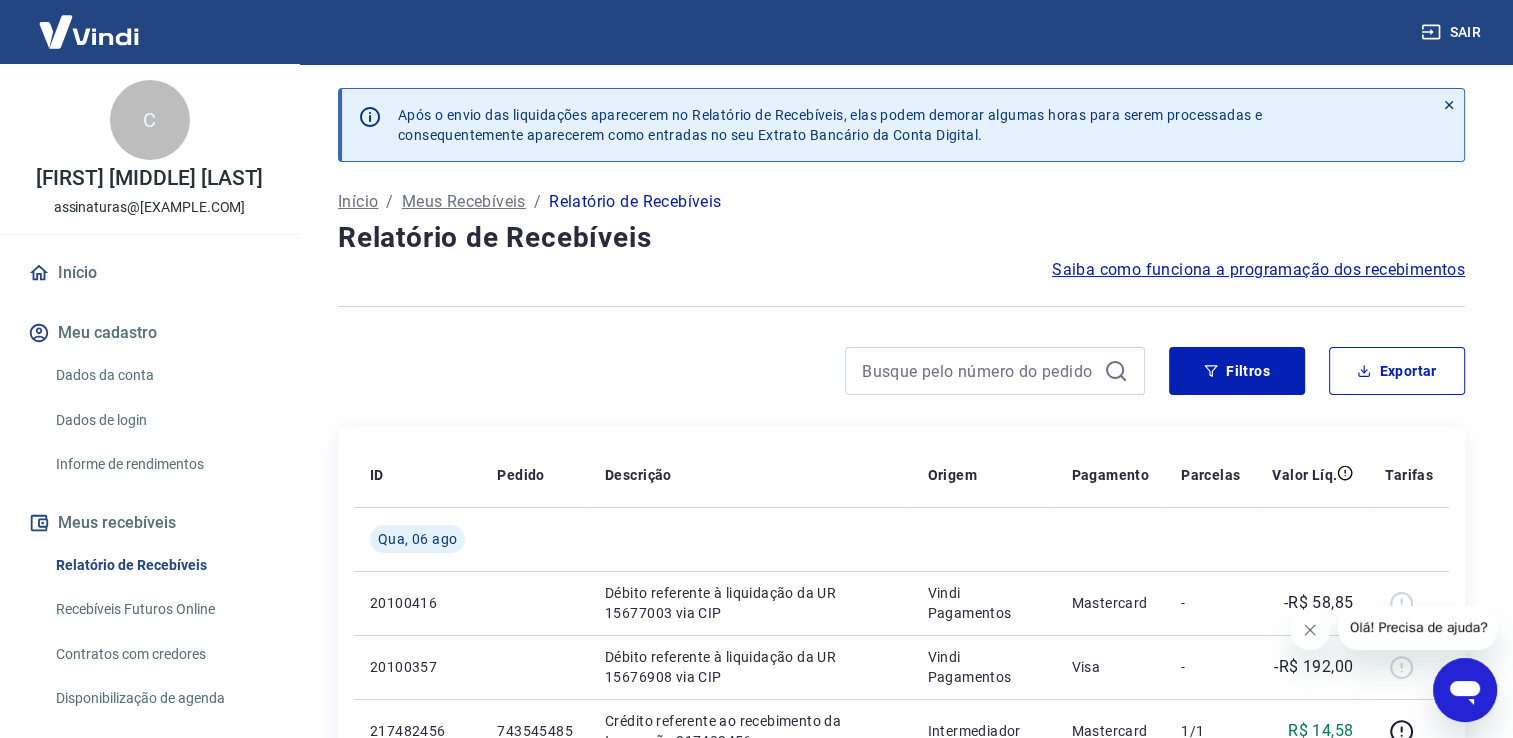 click on "Início" at bounding box center [149, 273] 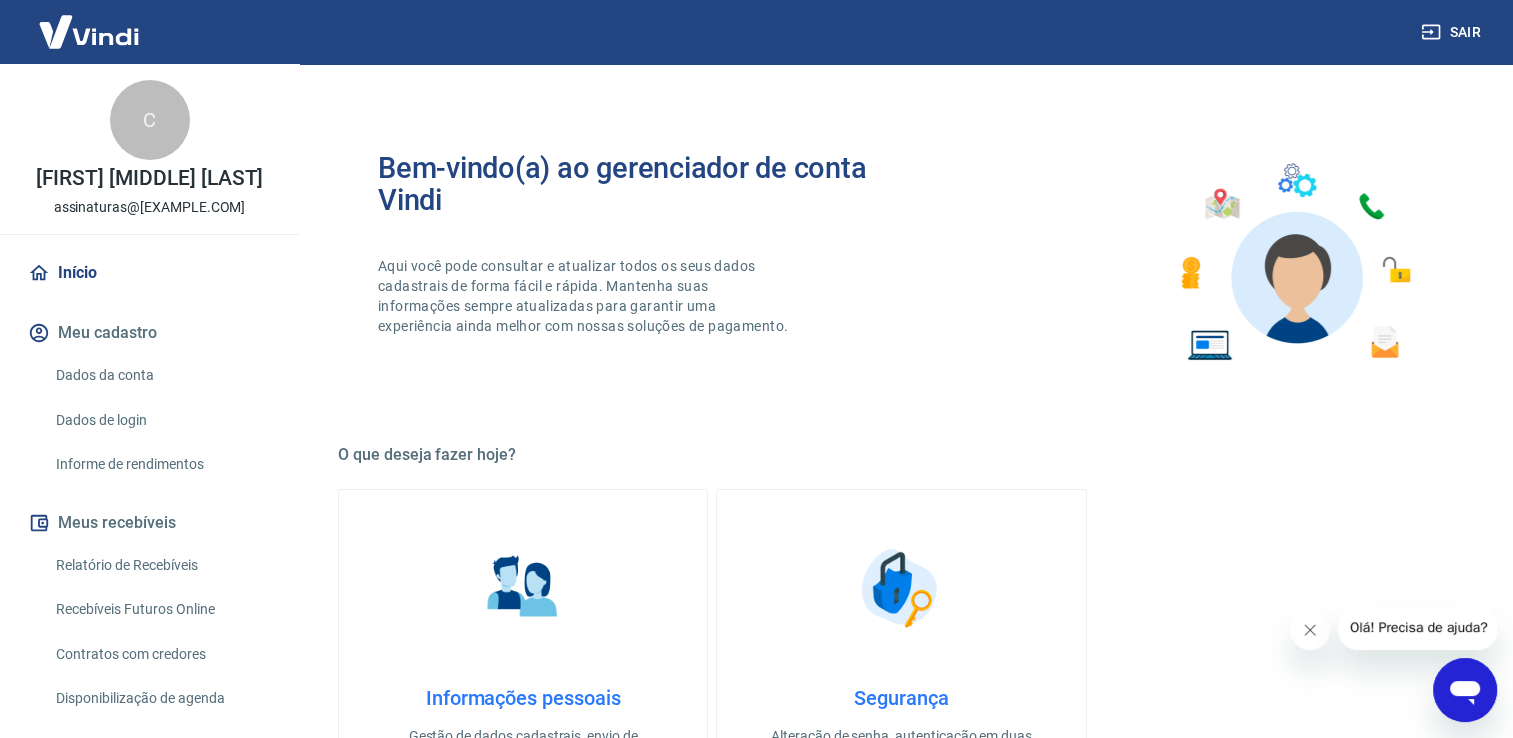 scroll, scrollTop: 800, scrollLeft: 0, axis: vertical 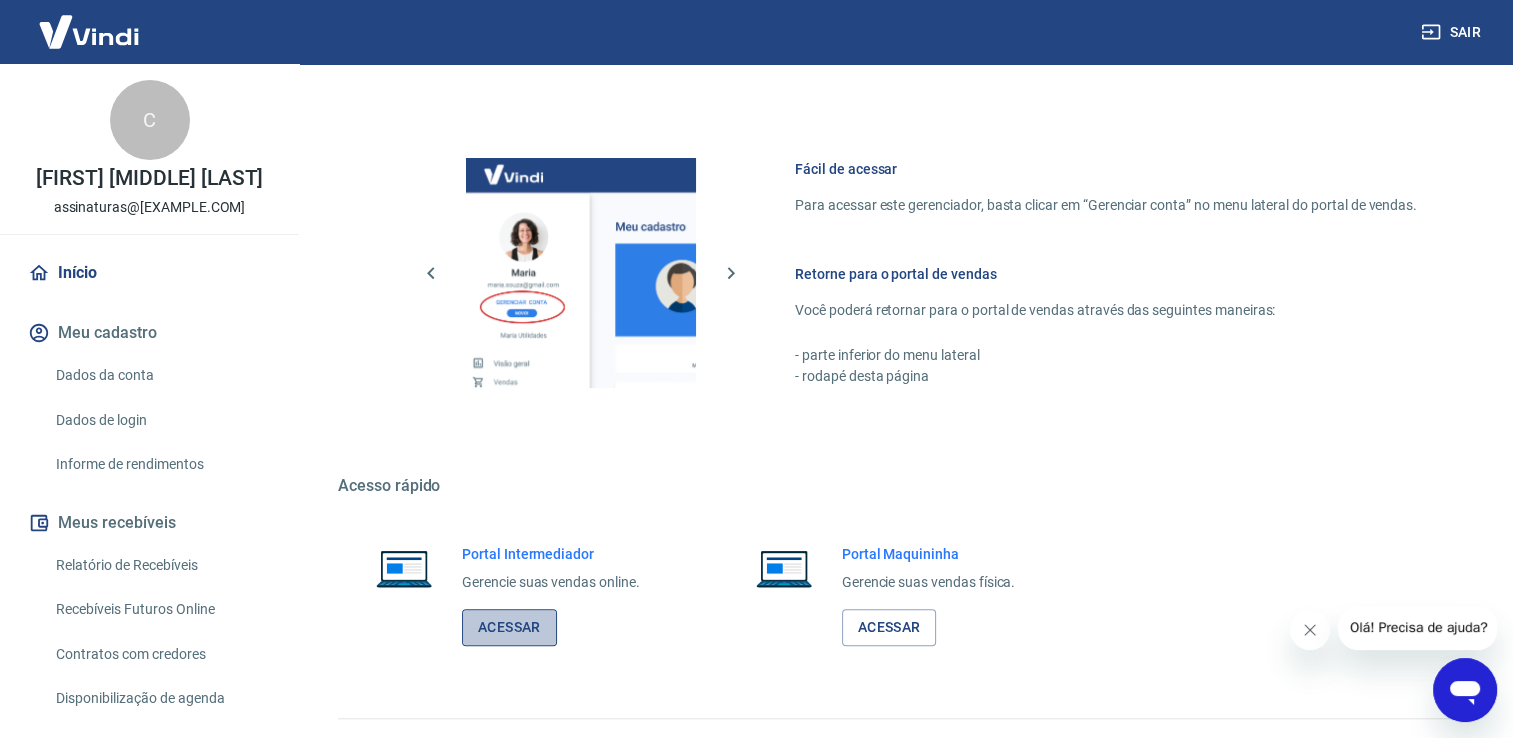 click on "Acessar" at bounding box center (509, 627) 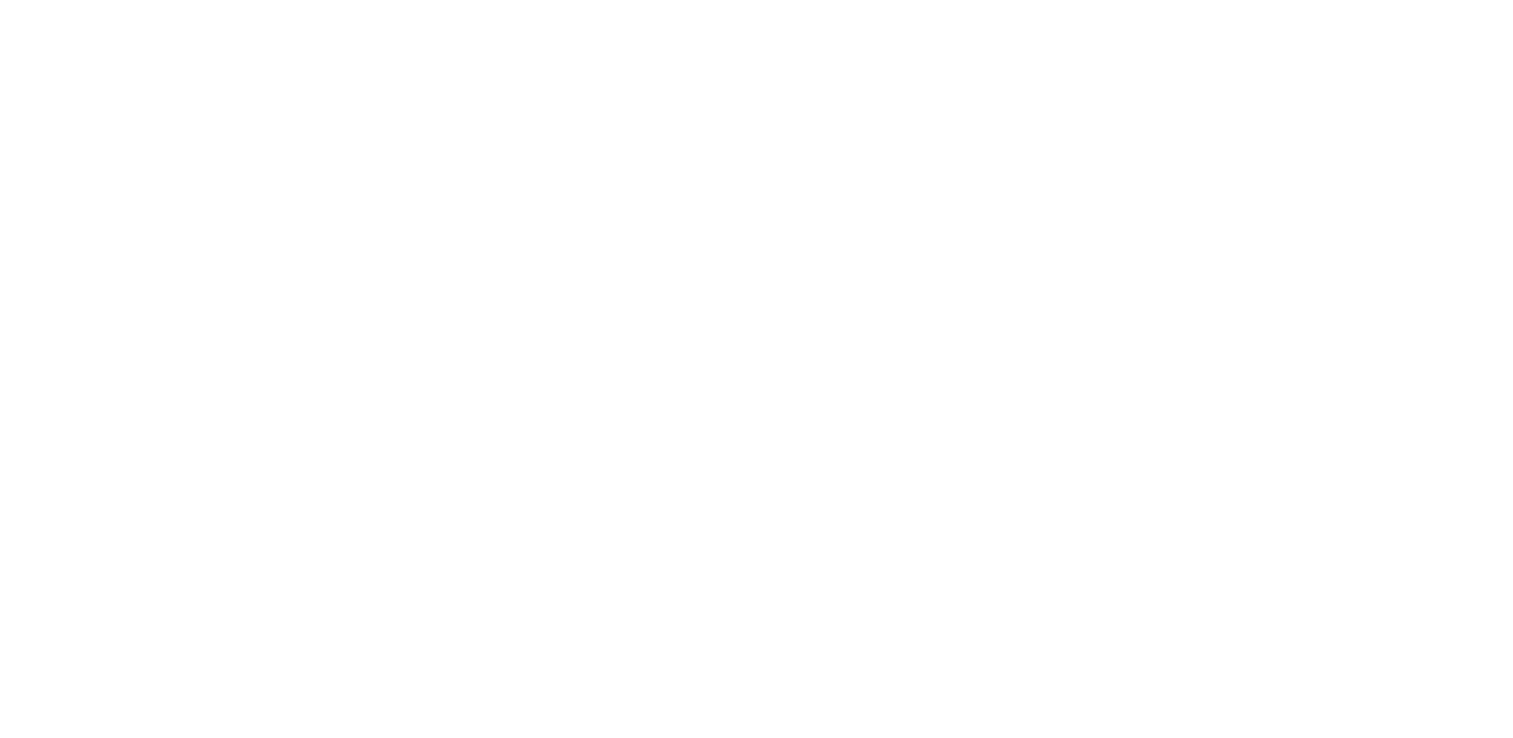 scroll, scrollTop: 0, scrollLeft: 0, axis: both 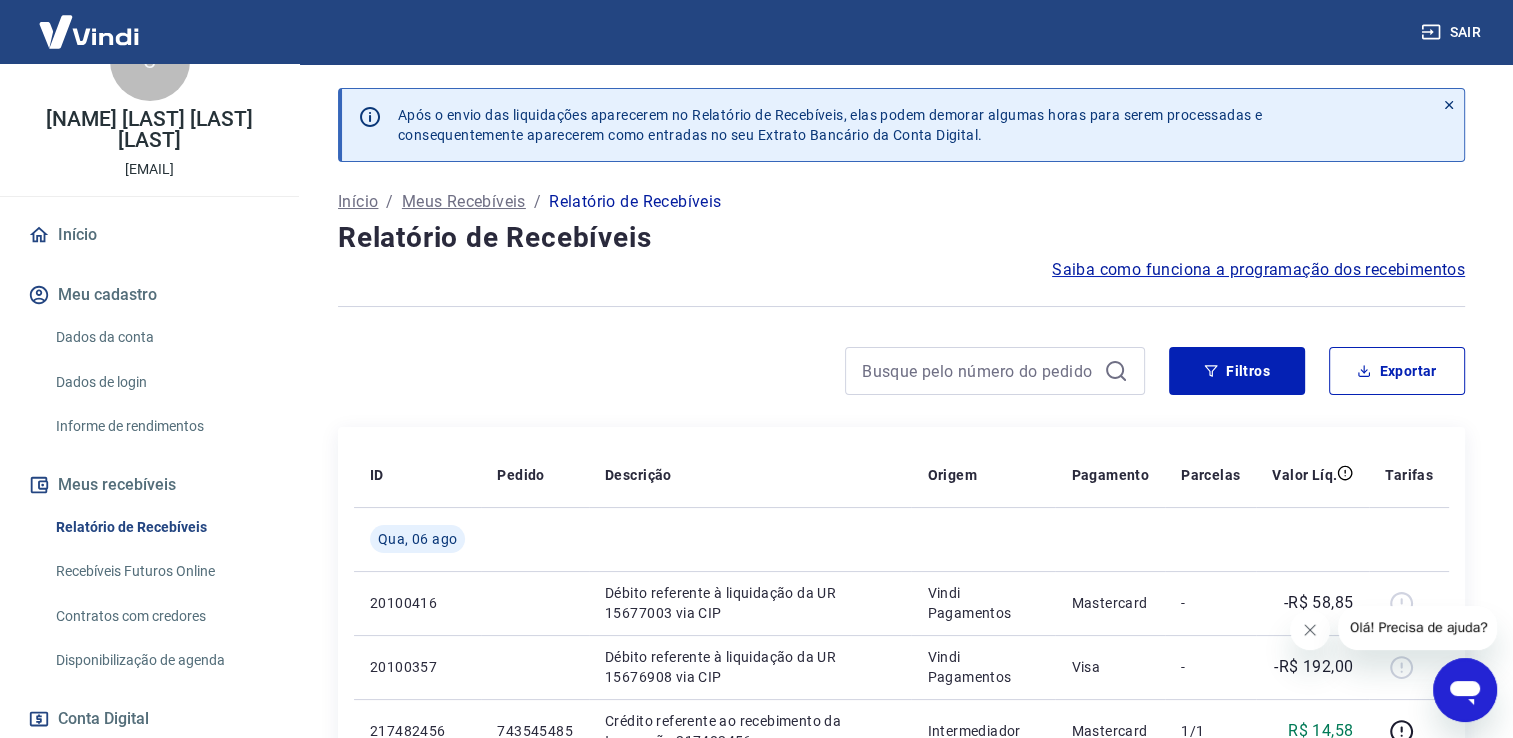click at bounding box center (901, 306) 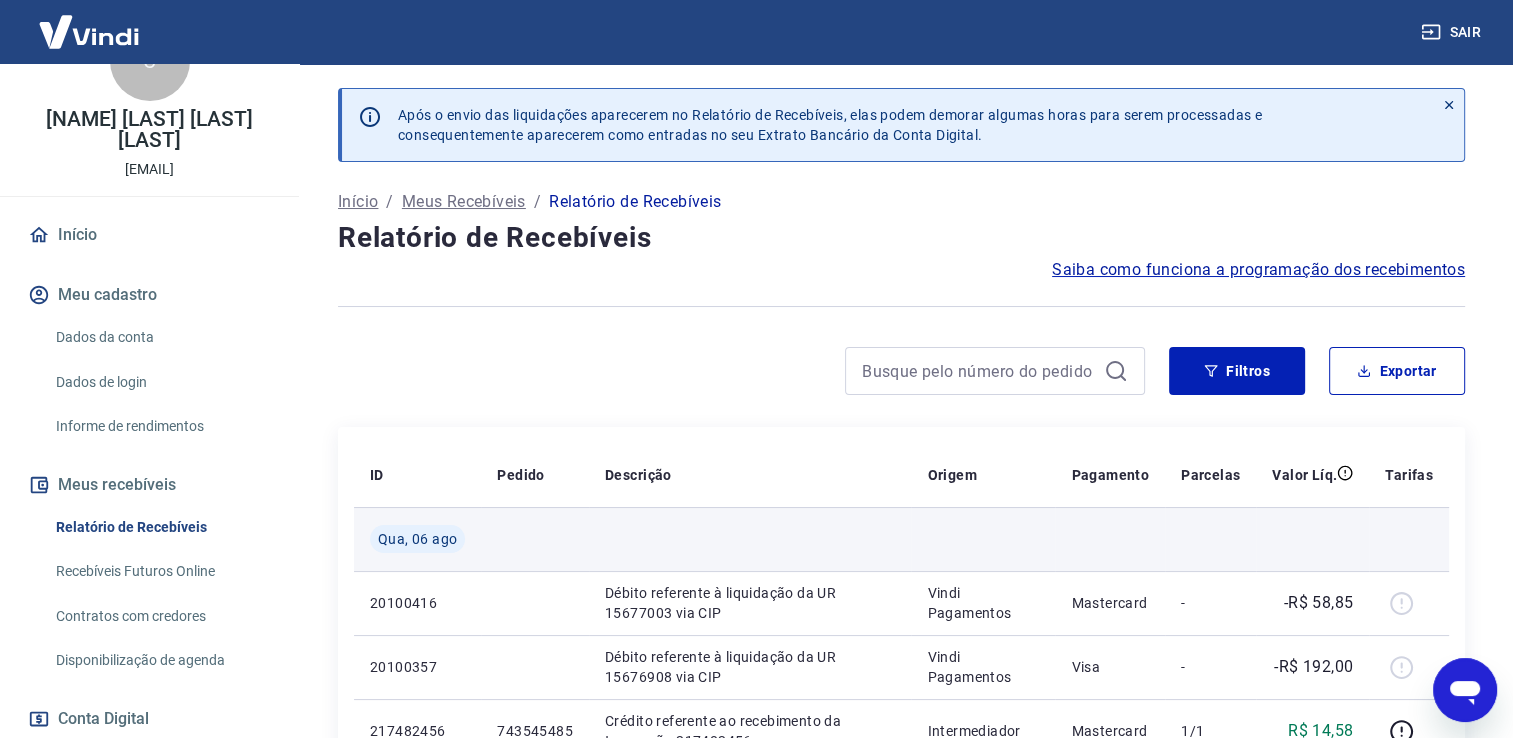 scroll, scrollTop: 266, scrollLeft: 0, axis: vertical 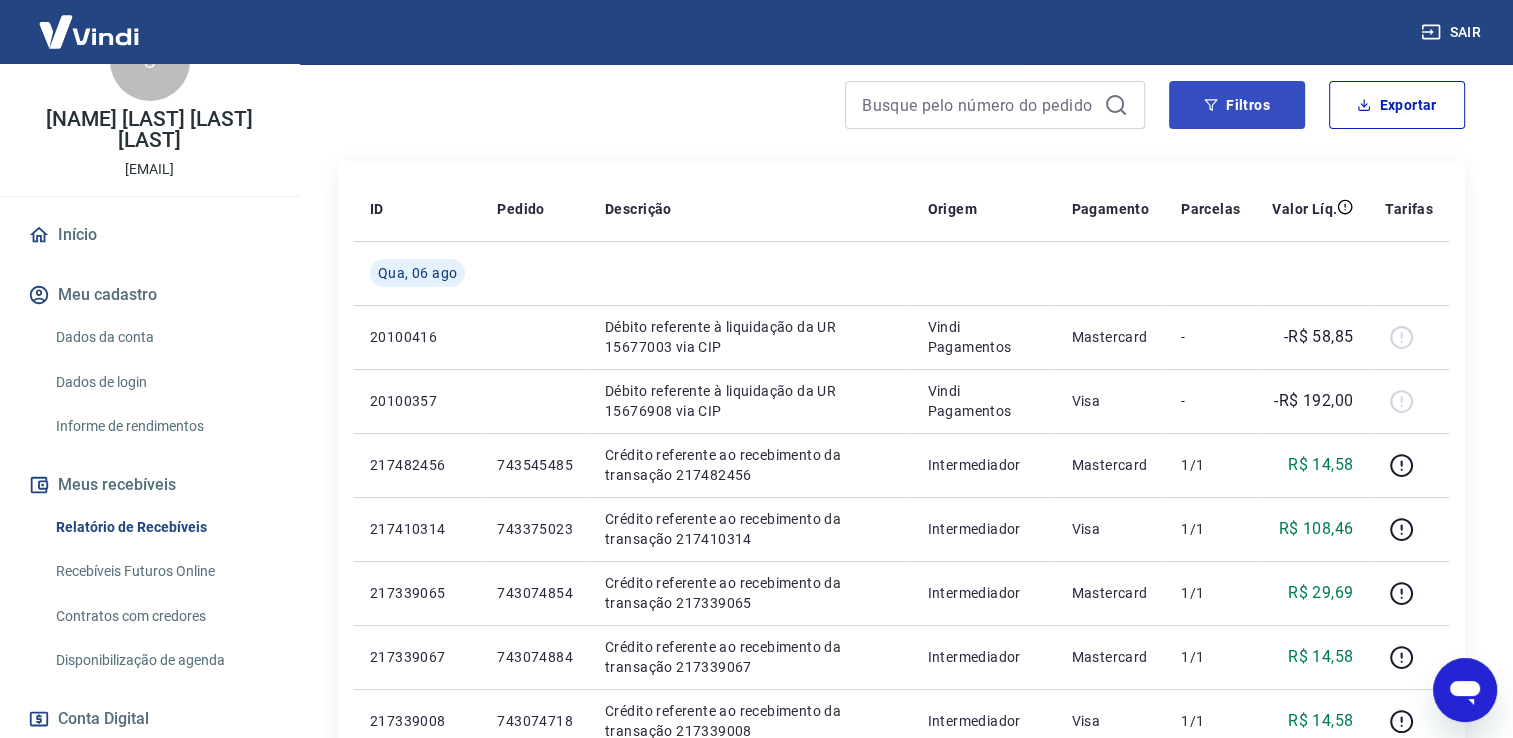 click 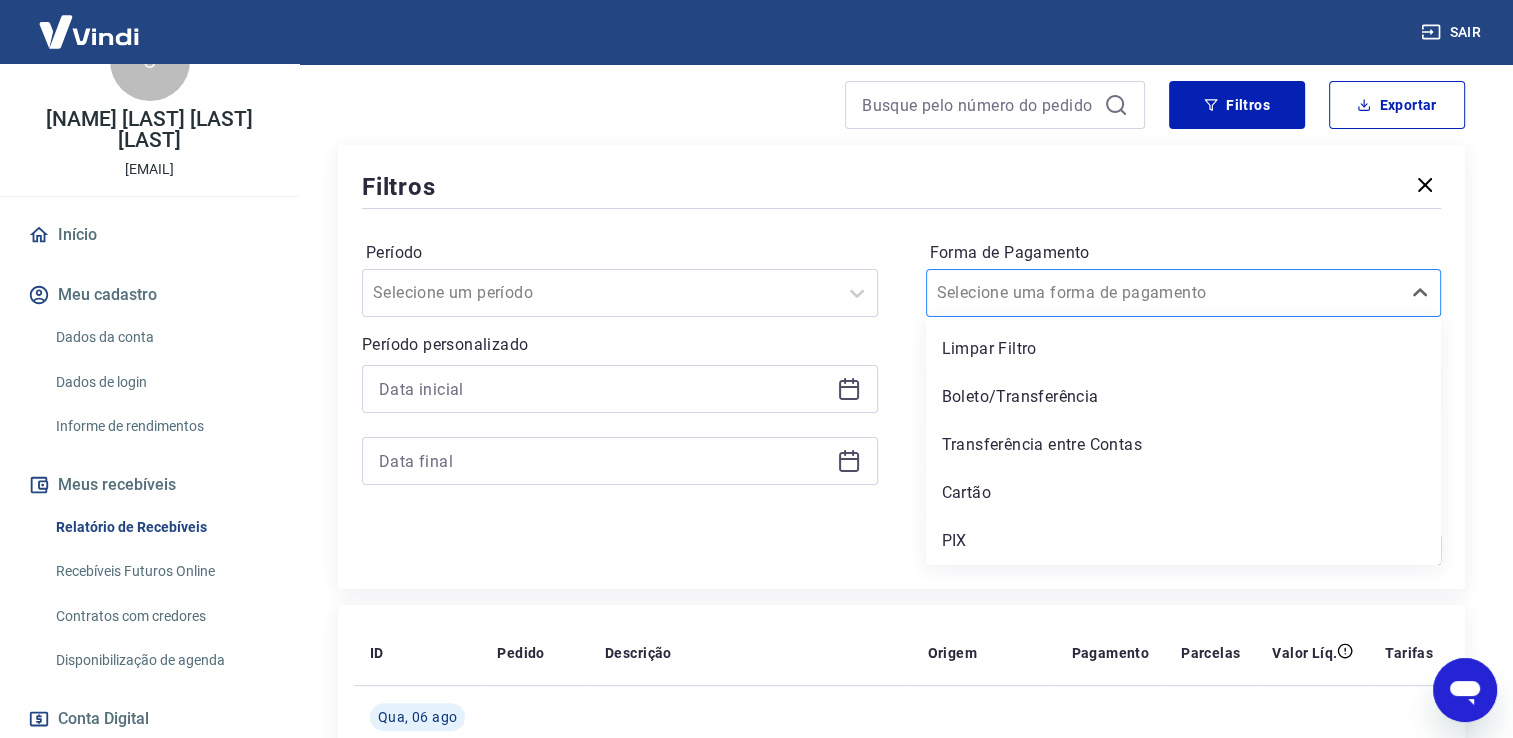 click on "Forma de Pagamento" at bounding box center [1038, 293] 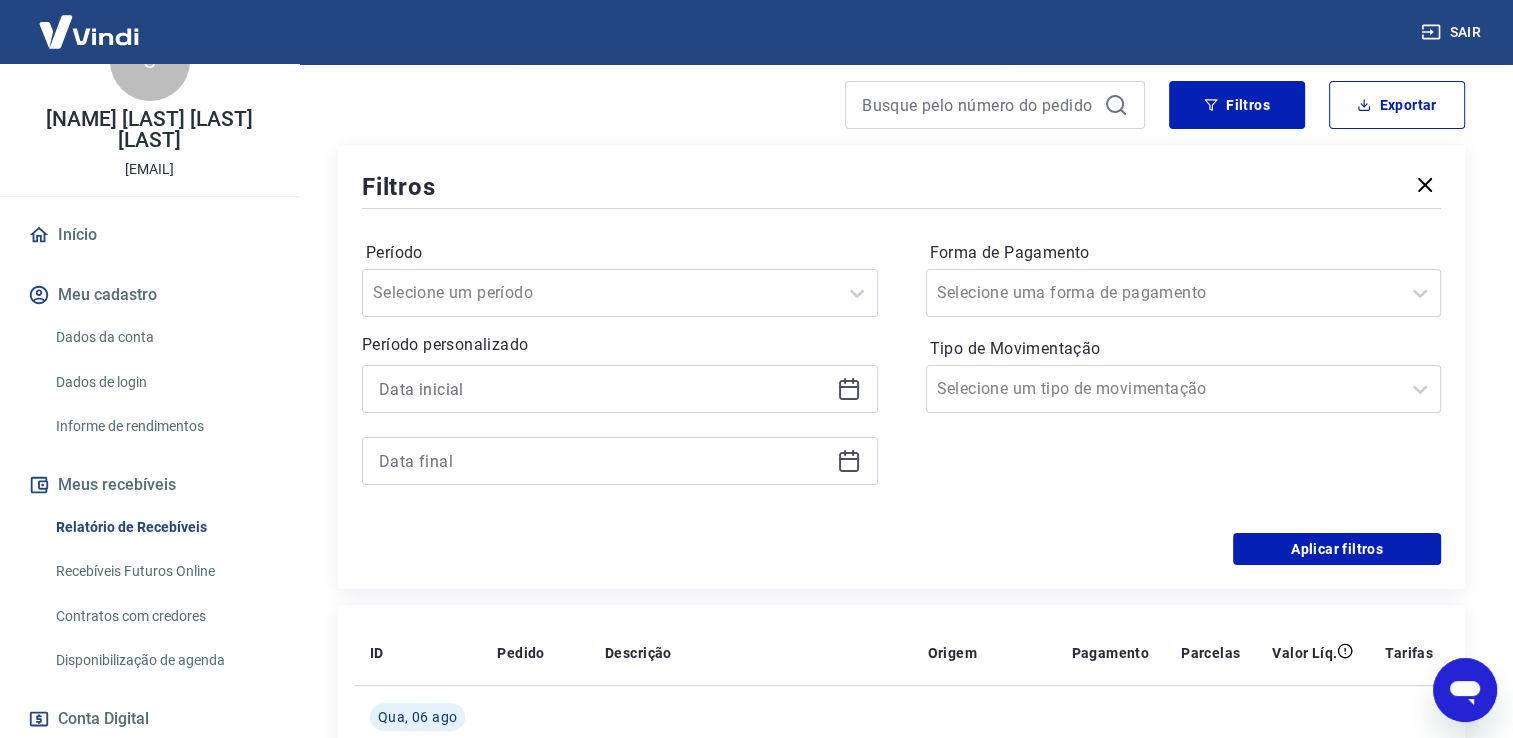 click on "Período Selecione um período Período personalizado Forma de Pagamento Selecione uma forma de pagamento Tipo de Movimentação Selecione um tipo de movimentação" at bounding box center (901, 373) 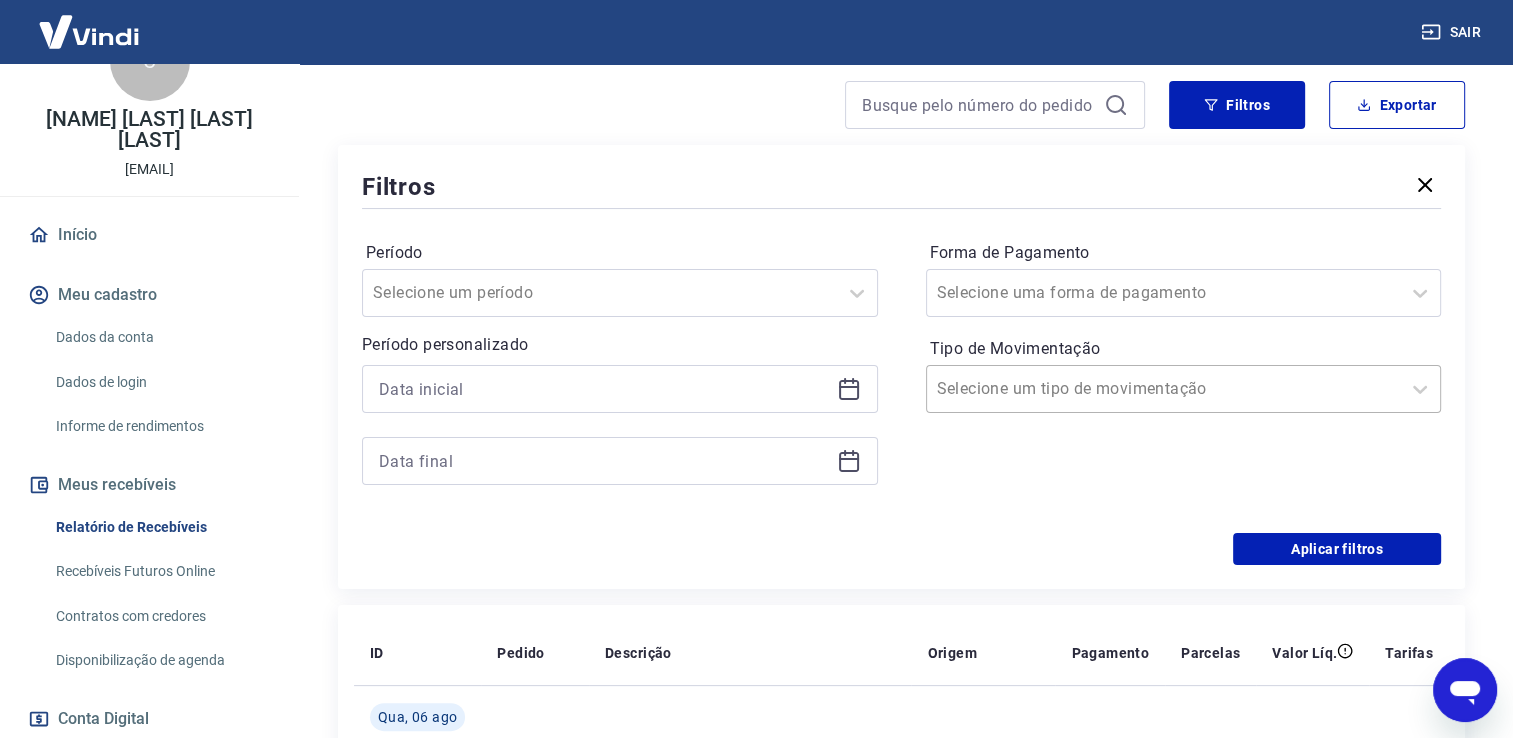 click on "Selecione um tipo de movimentação" at bounding box center (1164, 389) 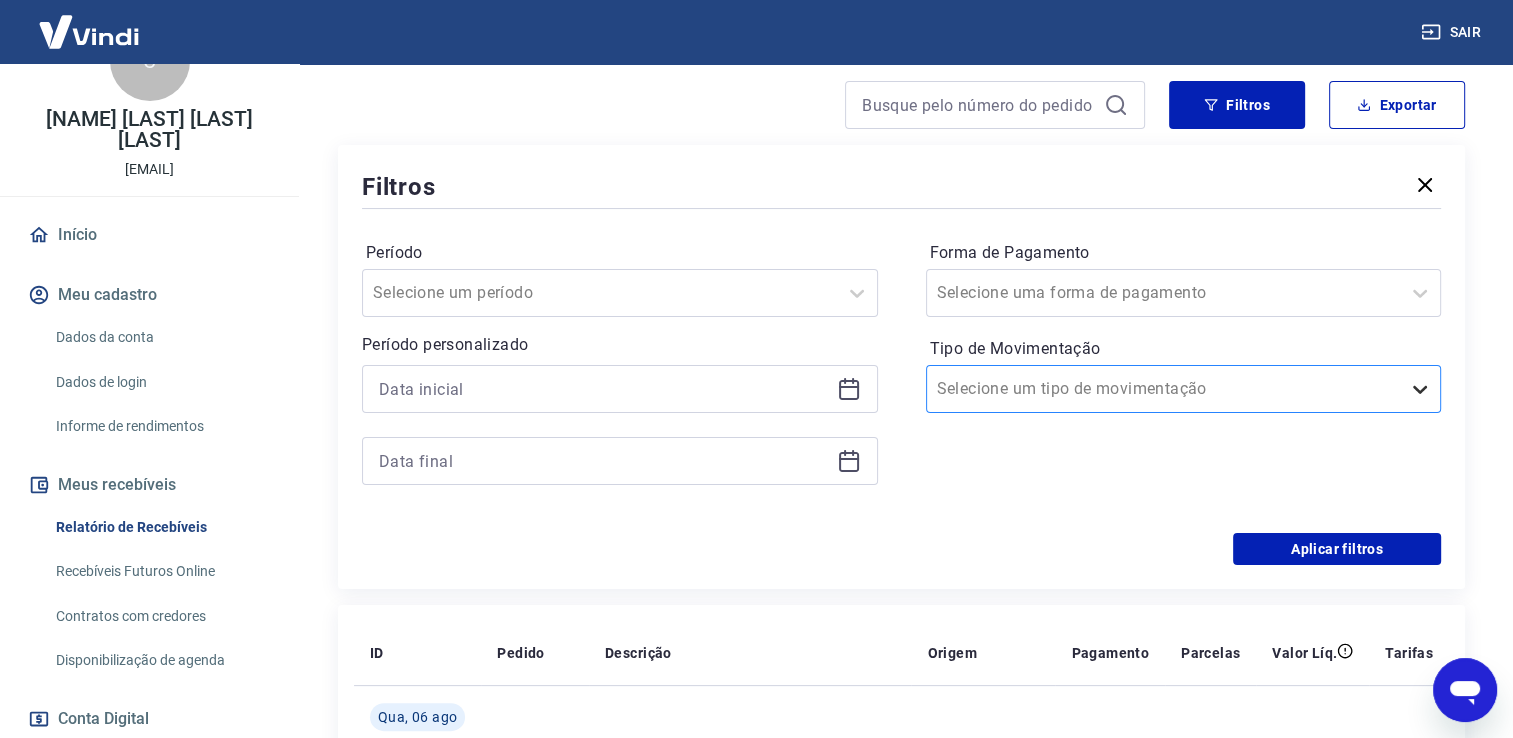 click 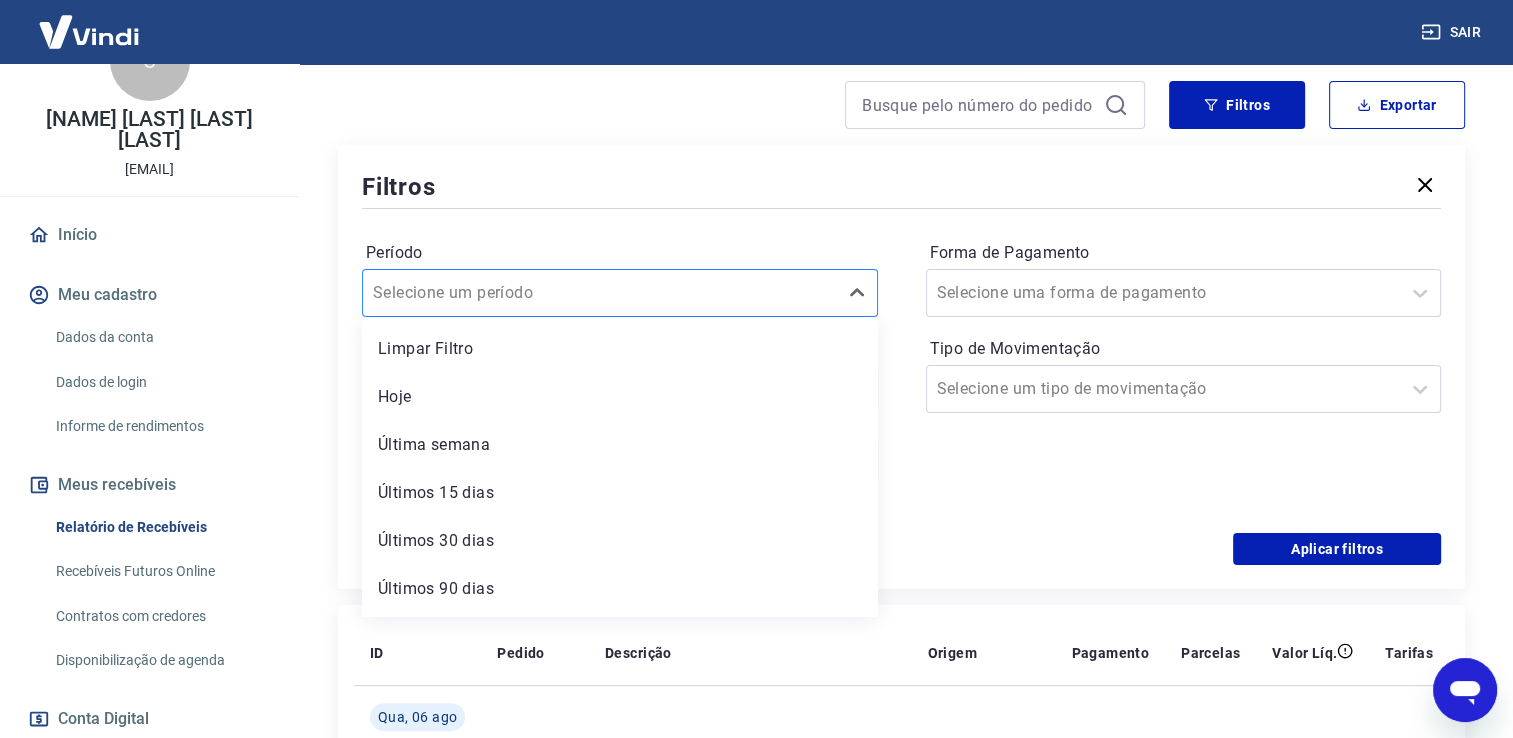 click at bounding box center [600, 293] 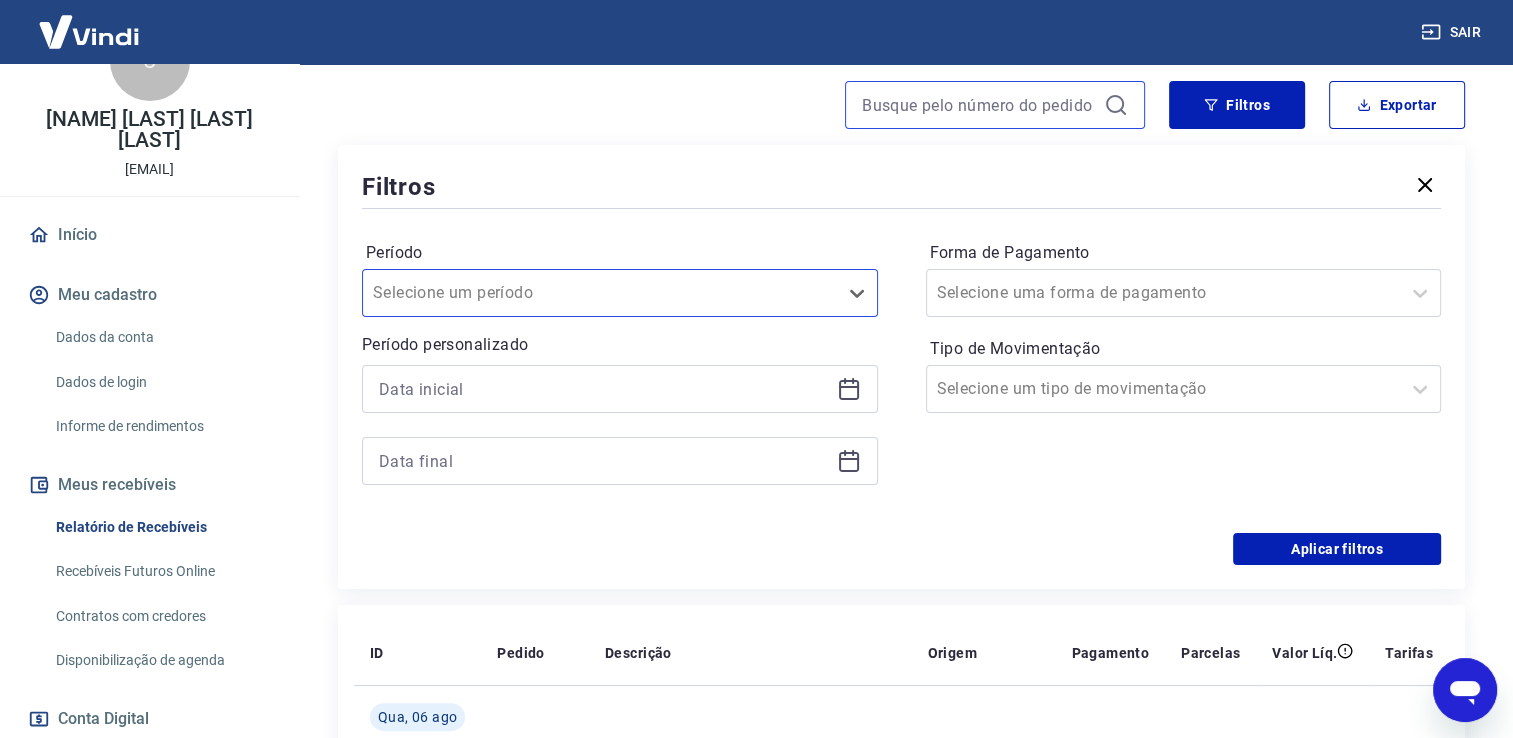 click at bounding box center (979, 105) 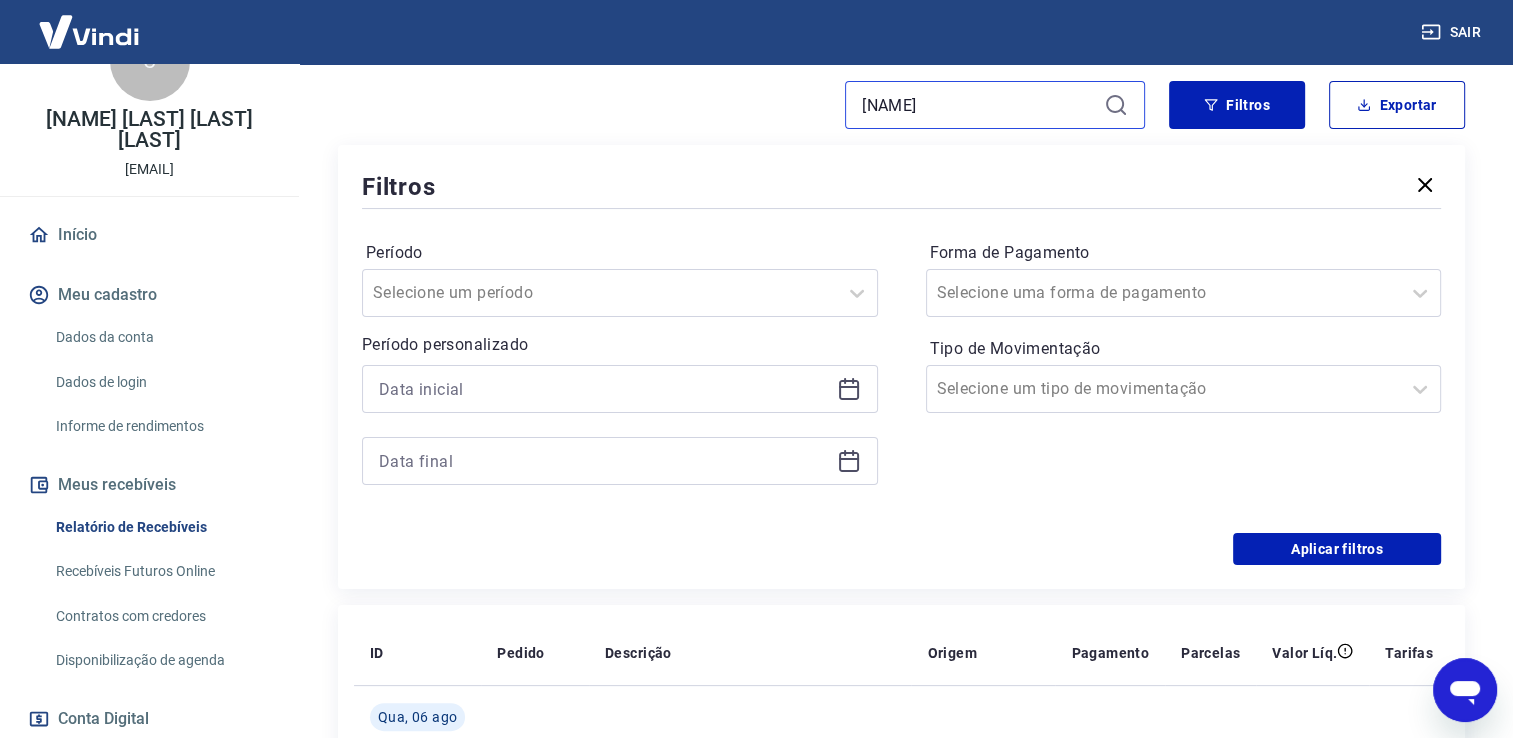 click on "[NAME]" at bounding box center [979, 105] 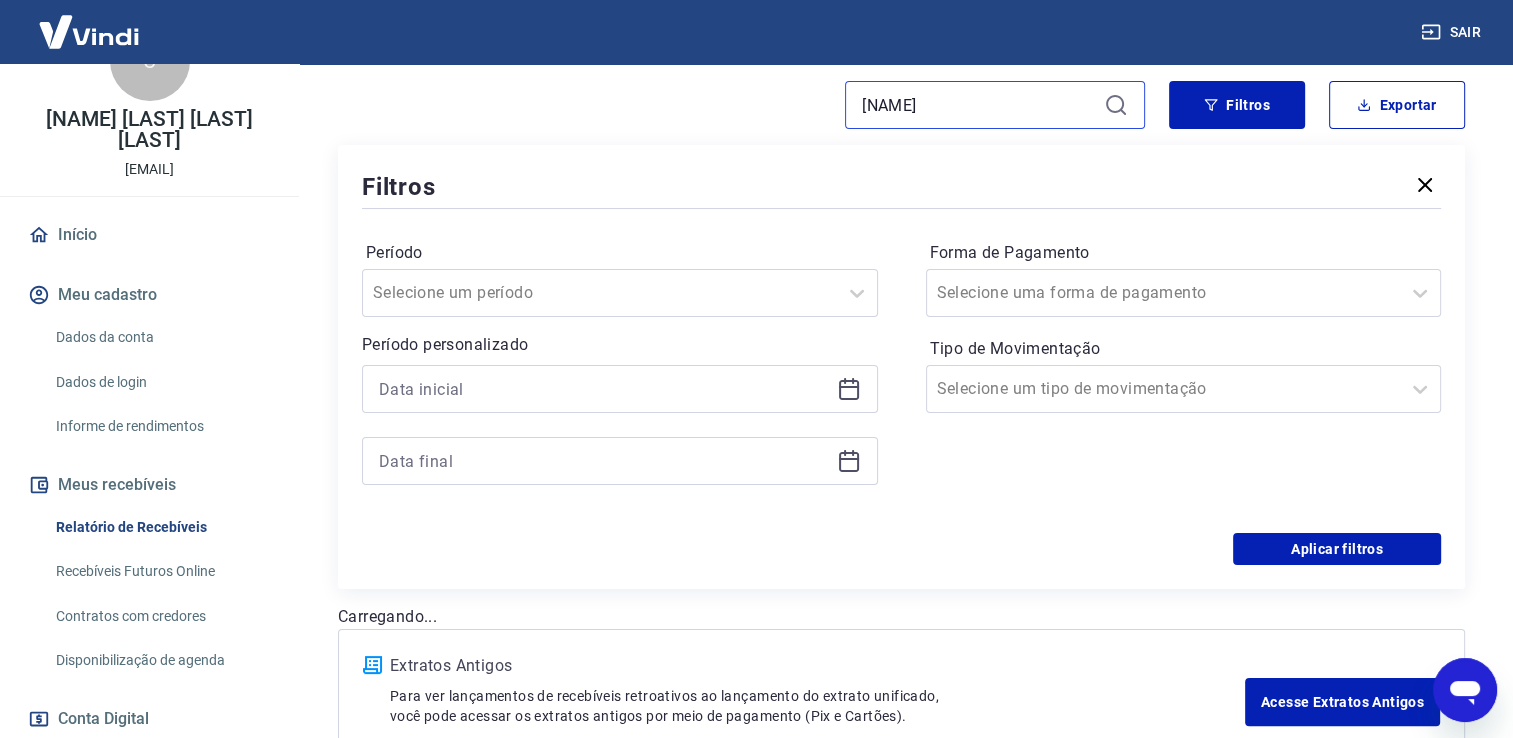 type on "[NAME]" 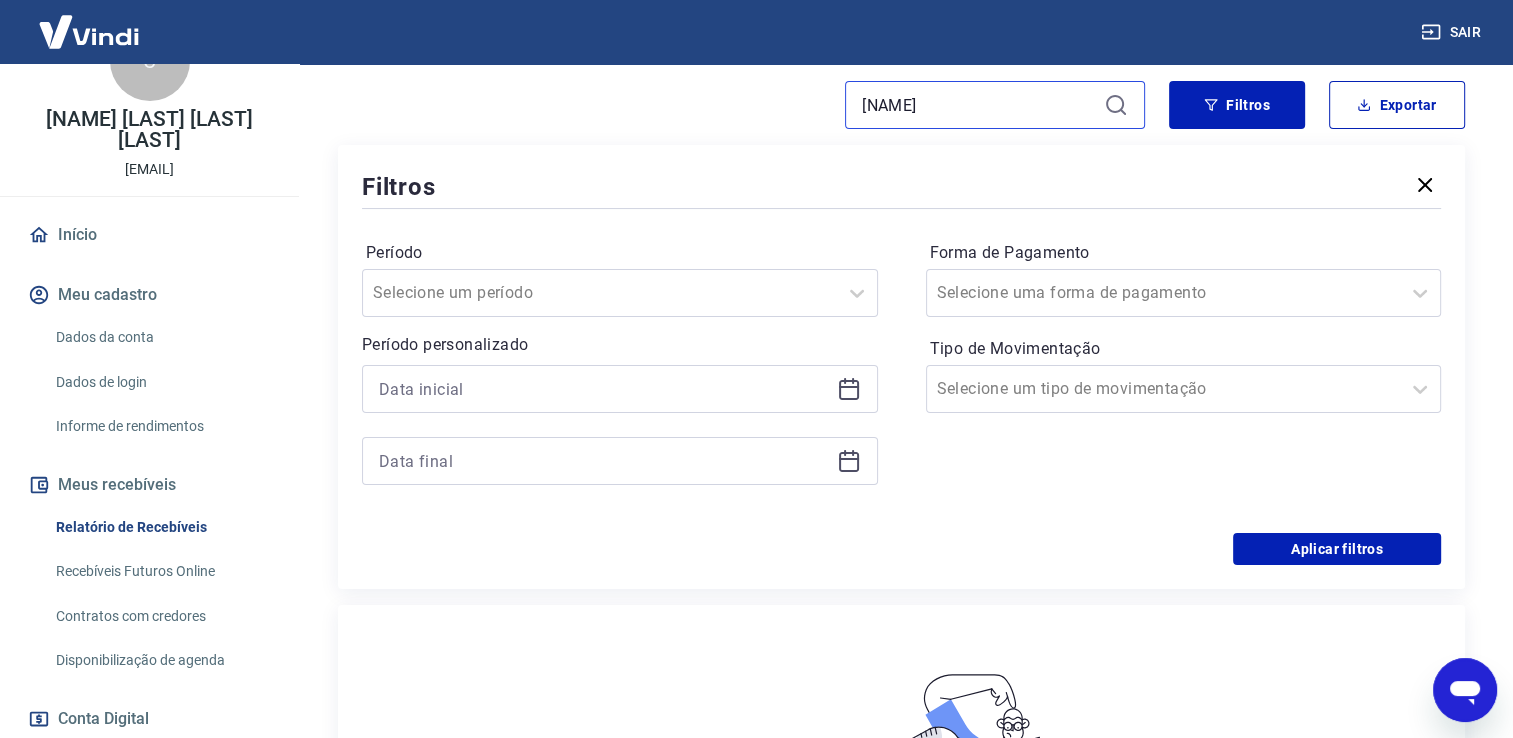 scroll, scrollTop: 533, scrollLeft: 0, axis: vertical 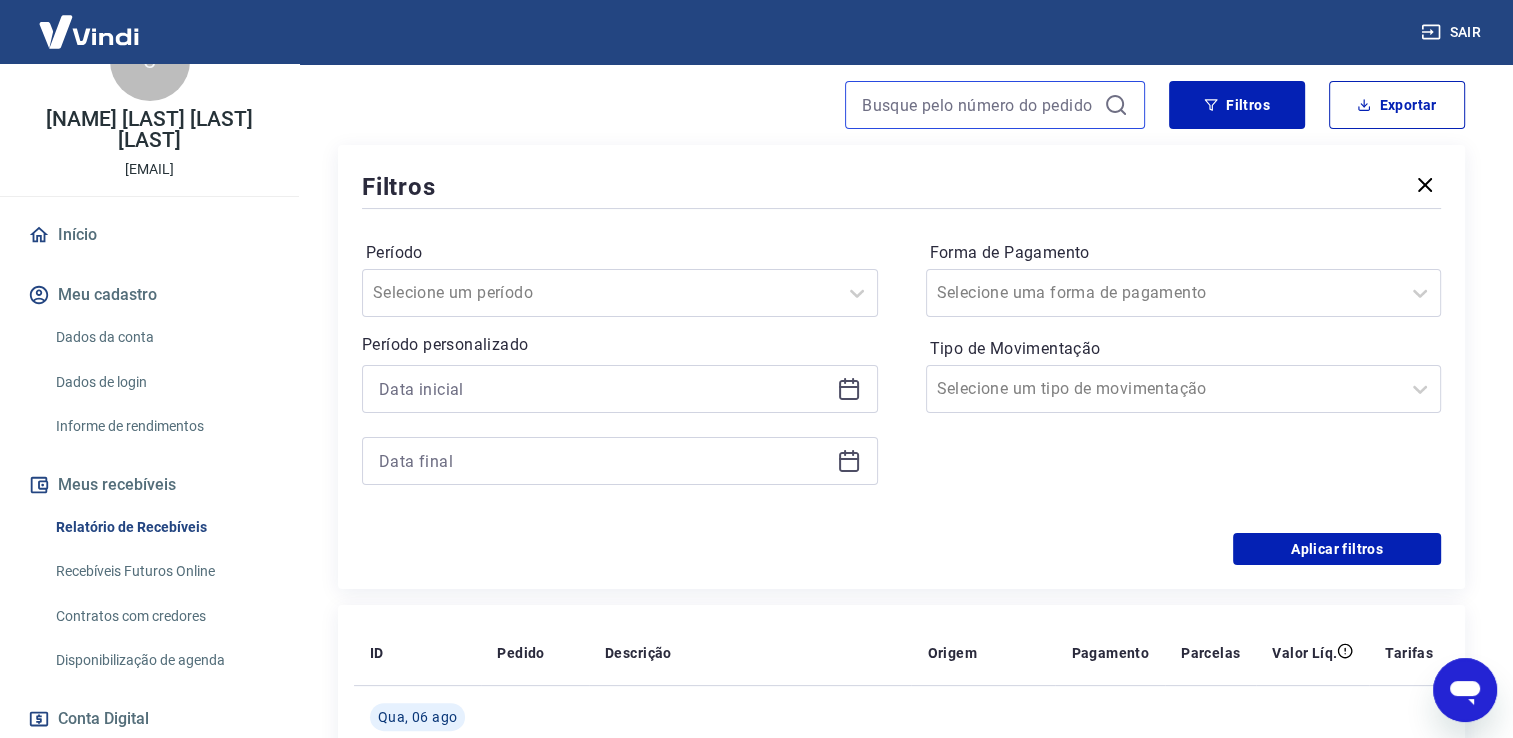 paste on "[NUMBER]" 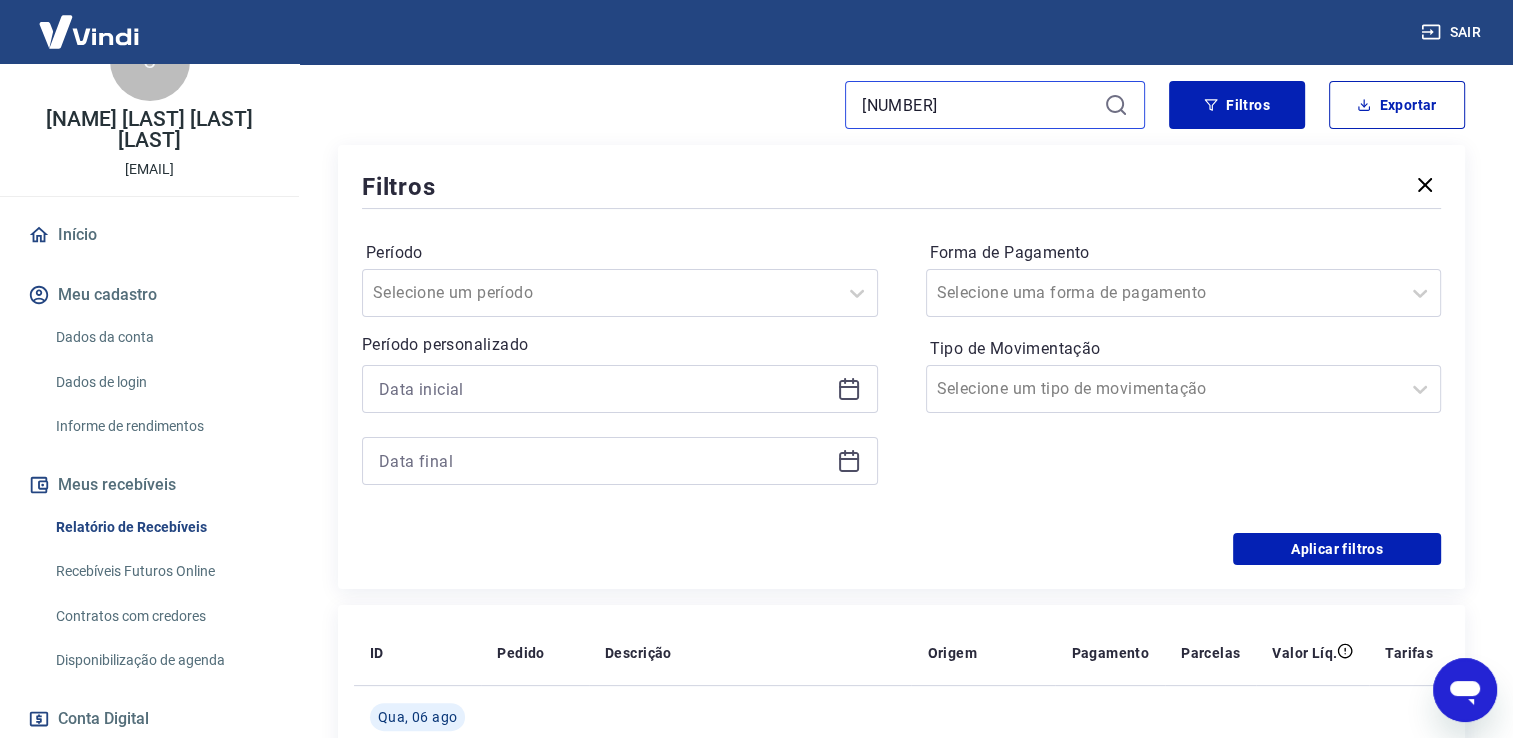click on "[NUMBER]" at bounding box center (979, 105) 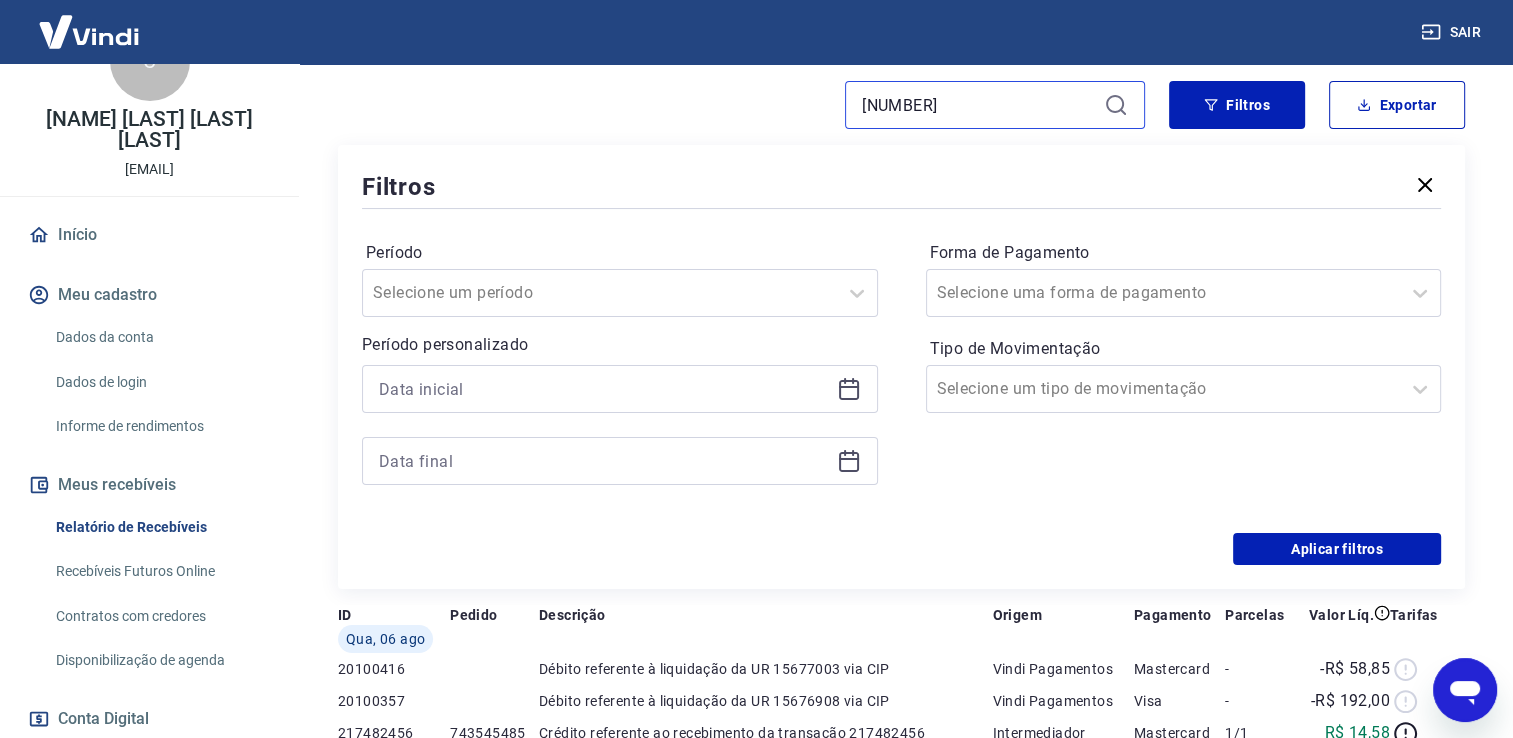 type on "[NUMBER]" 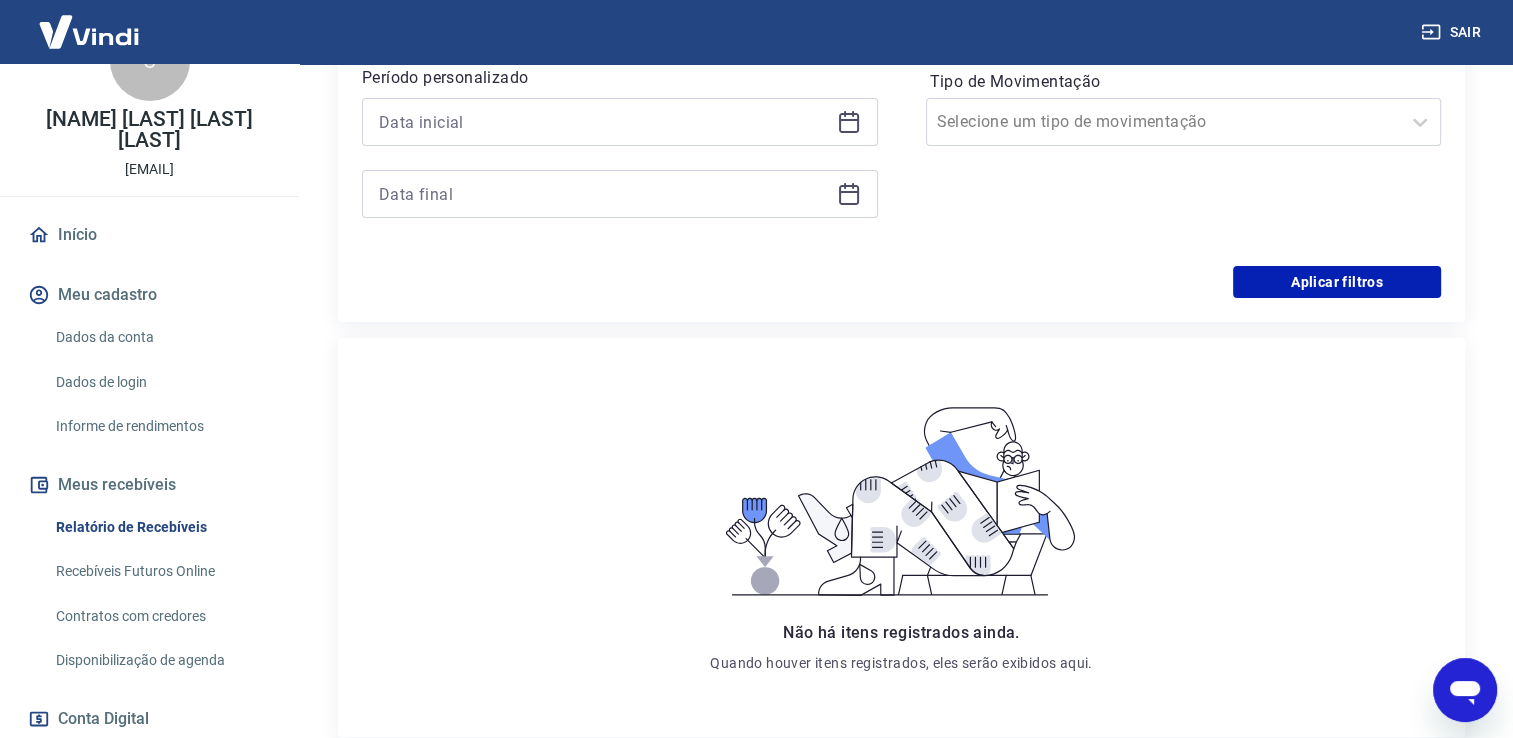 scroll, scrollTop: 796, scrollLeft: 0, axis: vertical 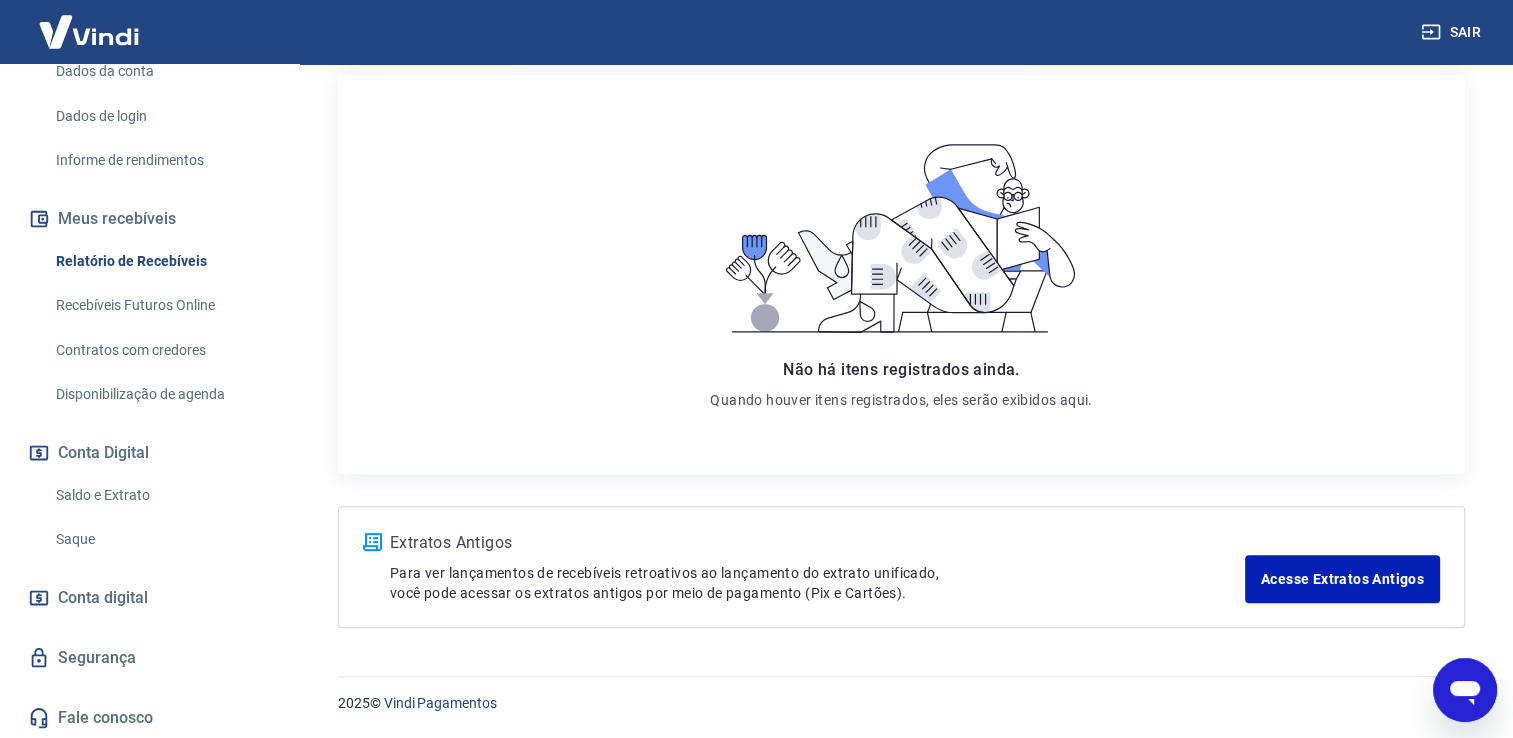click on "Relatório de Recebíveis" at bounding box center [161, 261] 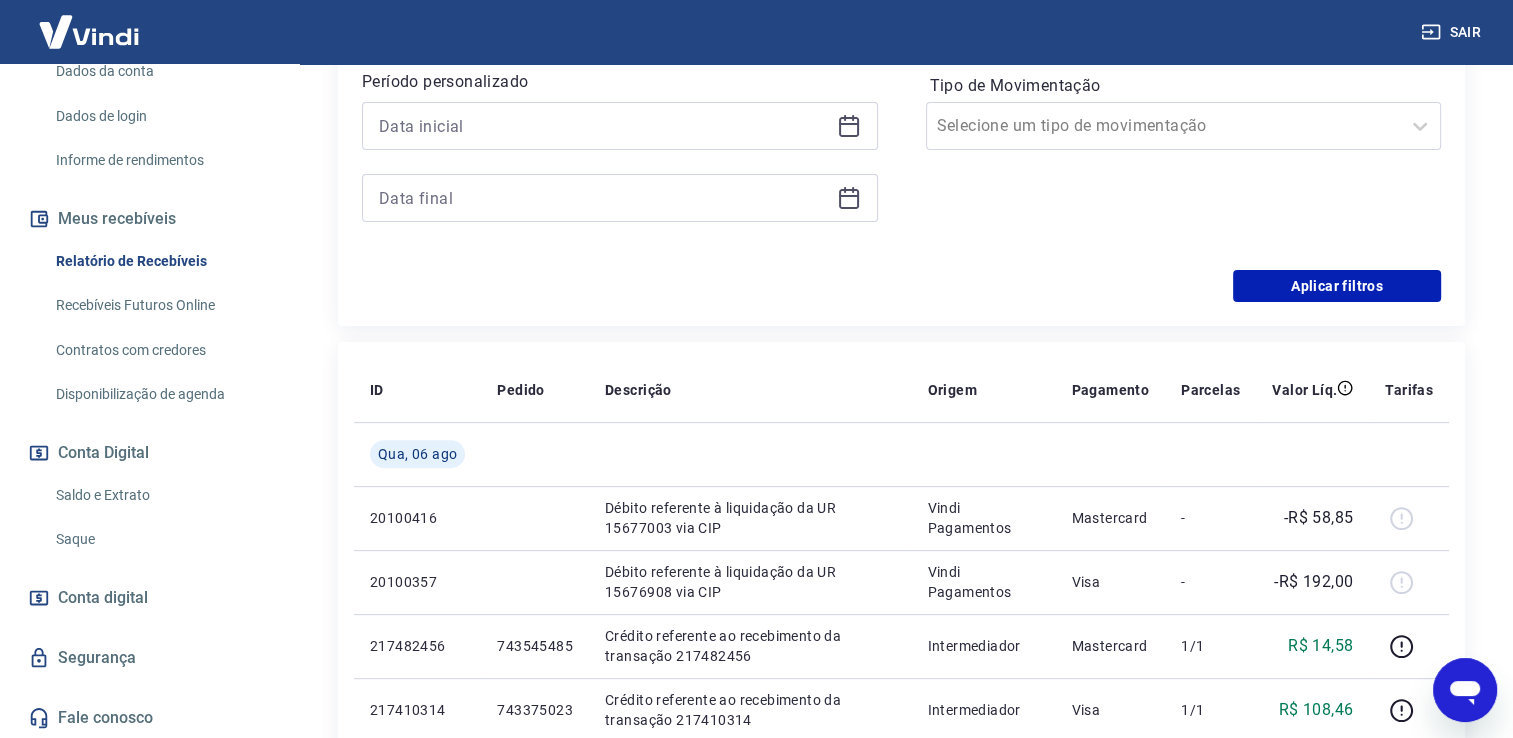 scroll, scrollTop: 0, scrollLeft: 0, axis: both 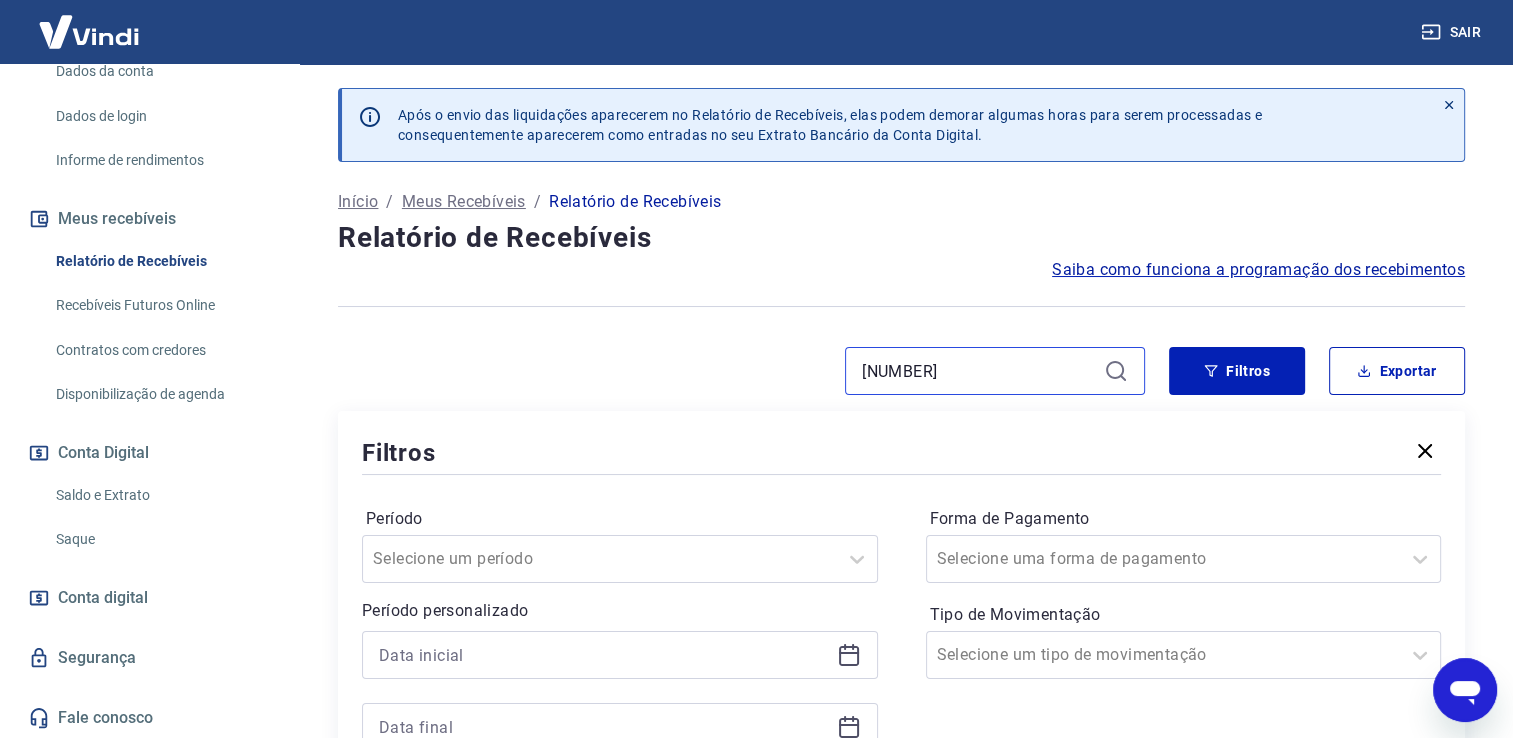 drag, startPoint x: 966, startPoint y: 368, endPoint x: 655, endPoint y: 365, distance: 311.01447 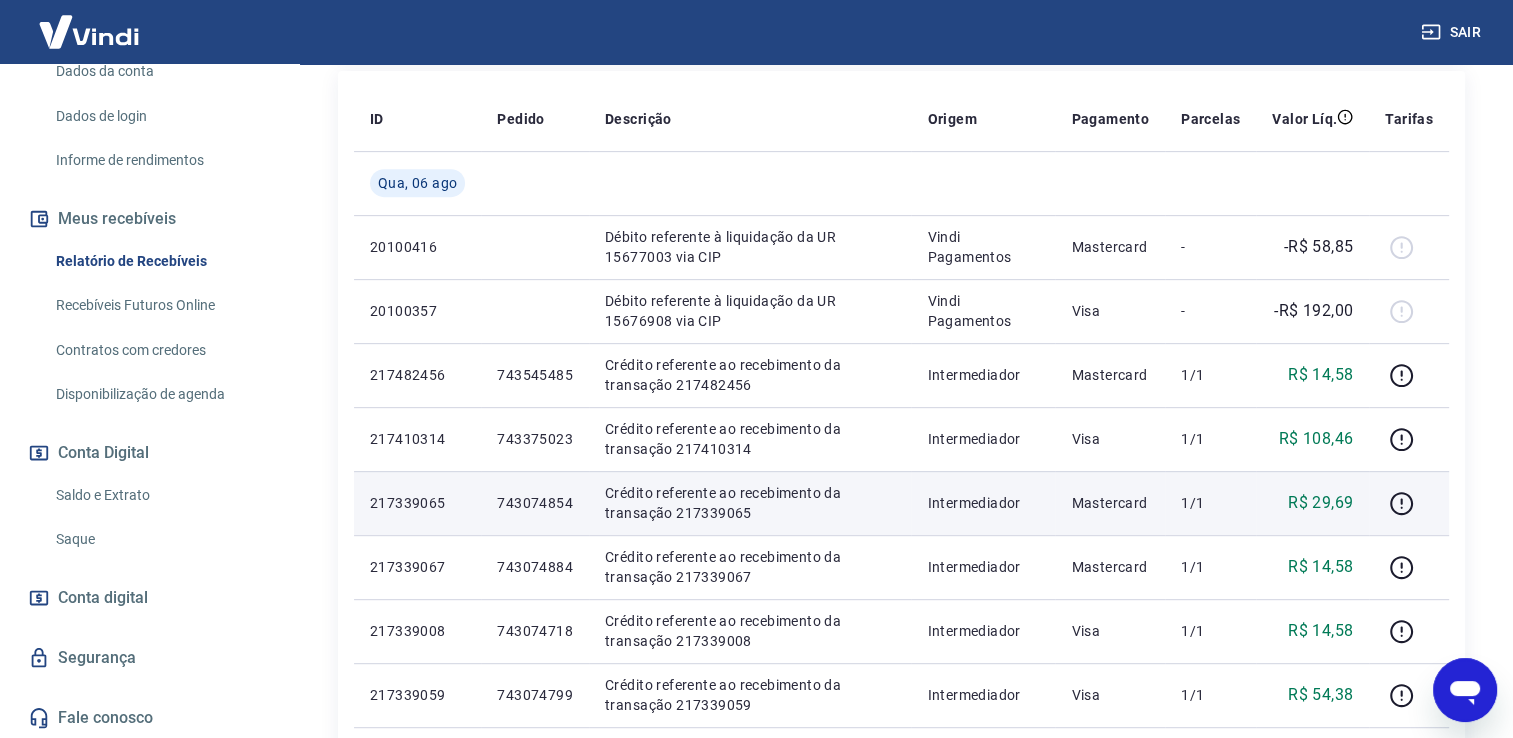 scroll, scrollTop: 0, scrollLeft: 0, axis: both 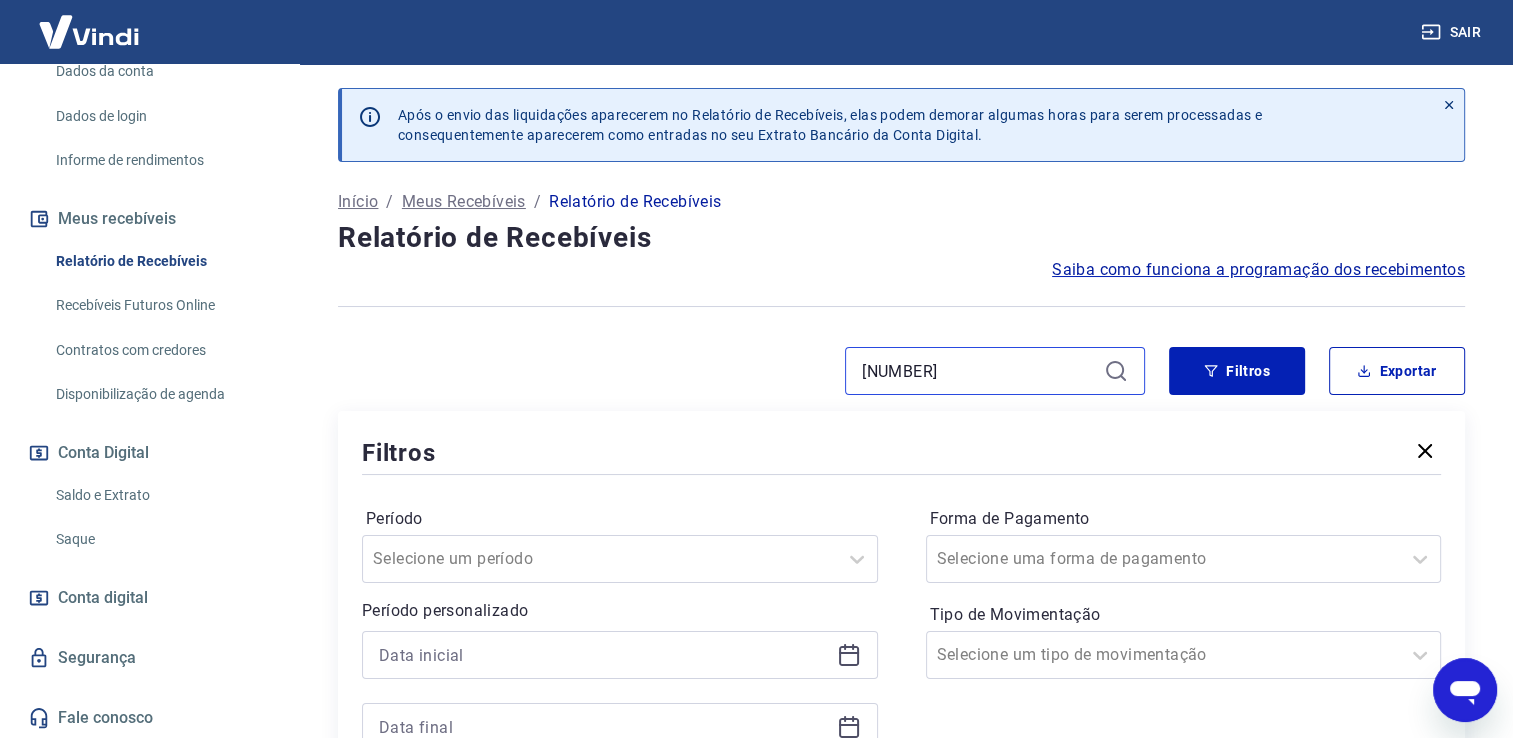 click on "[NUMBER]" at bounding box center [979, 371] 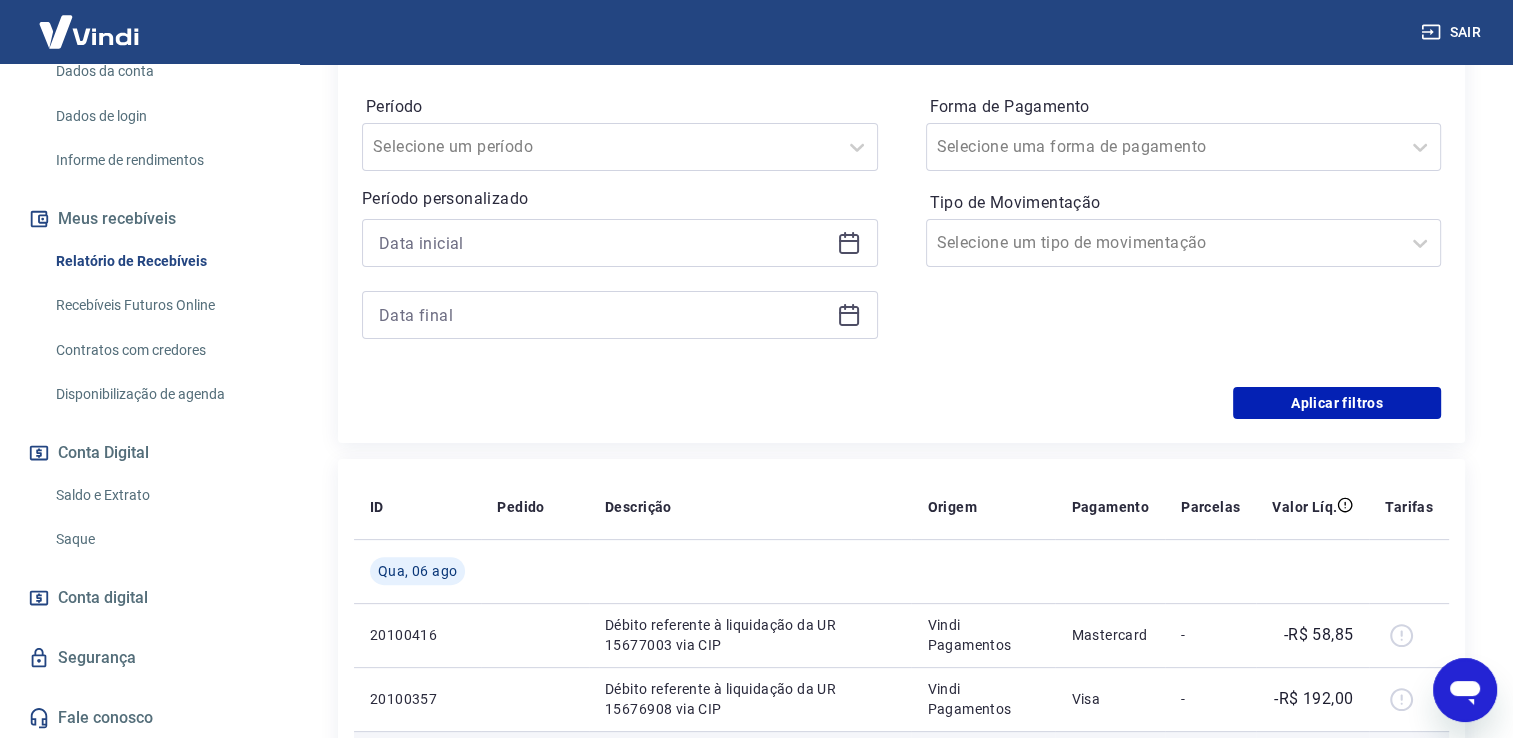 scroll, scrollTop: 0, scrollLeft: 0, axis: both 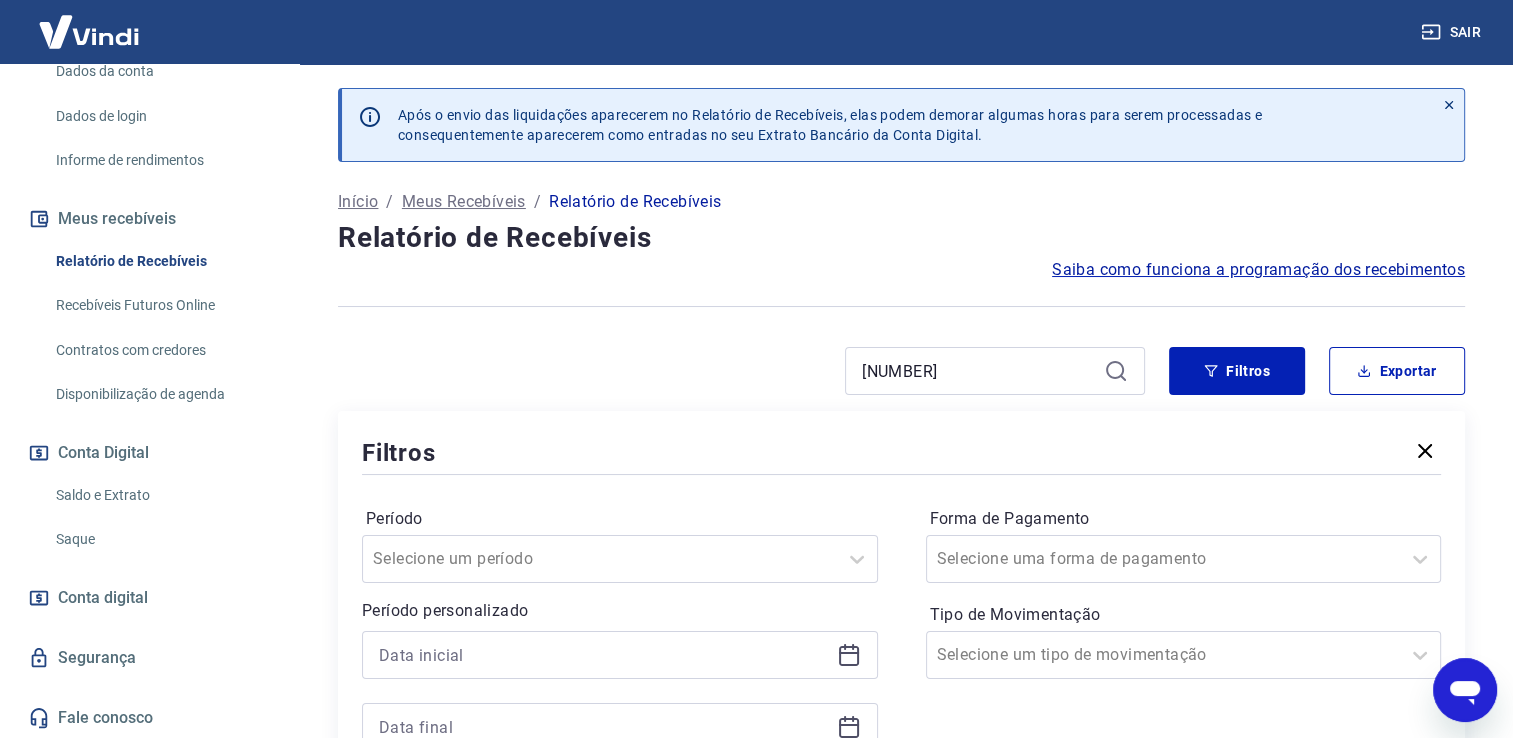 click on "[NUMBER]" at bounding box center (995, 371) 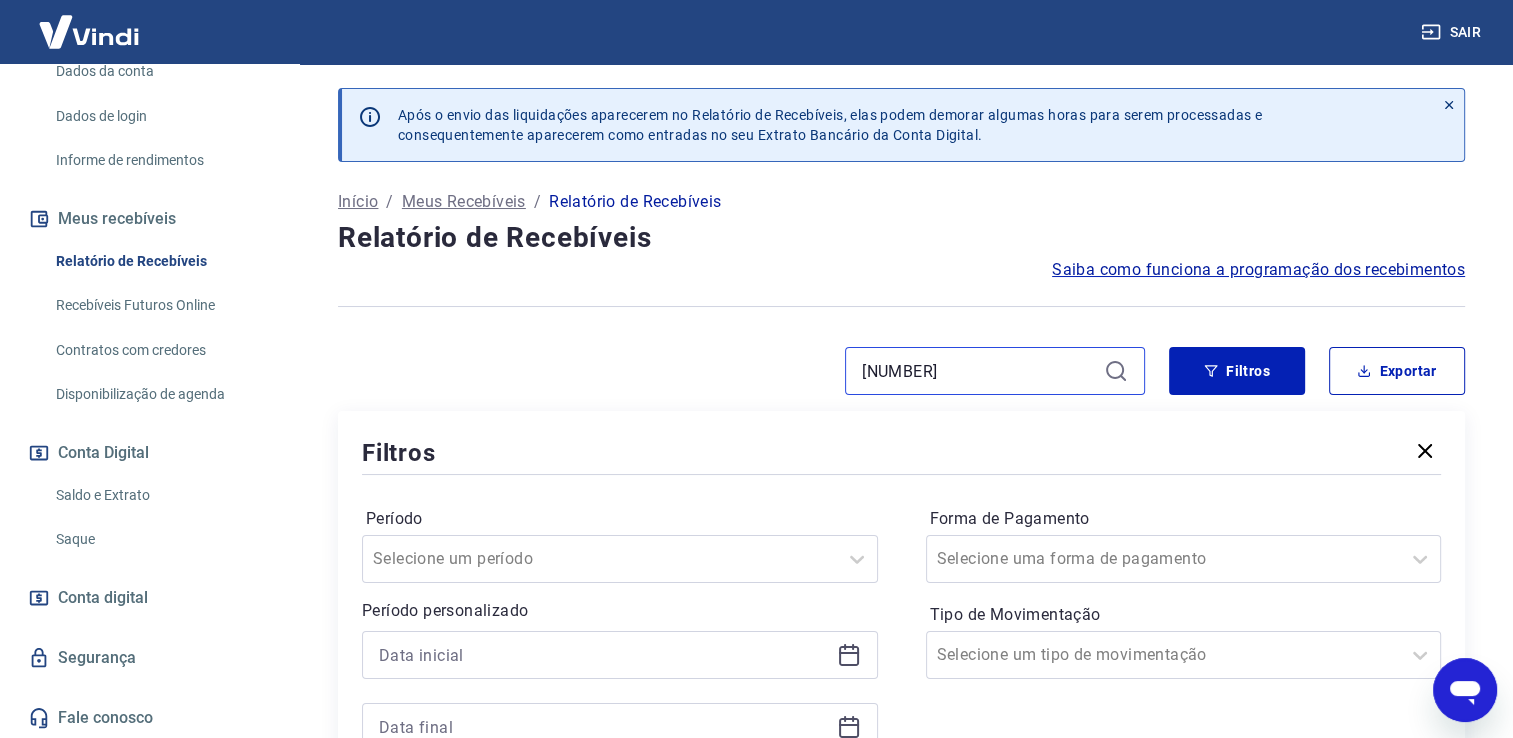 drag, startPoint x: 998, startPoint y: 370, endPoint x: 713, endPoint y: 370, distance: 285 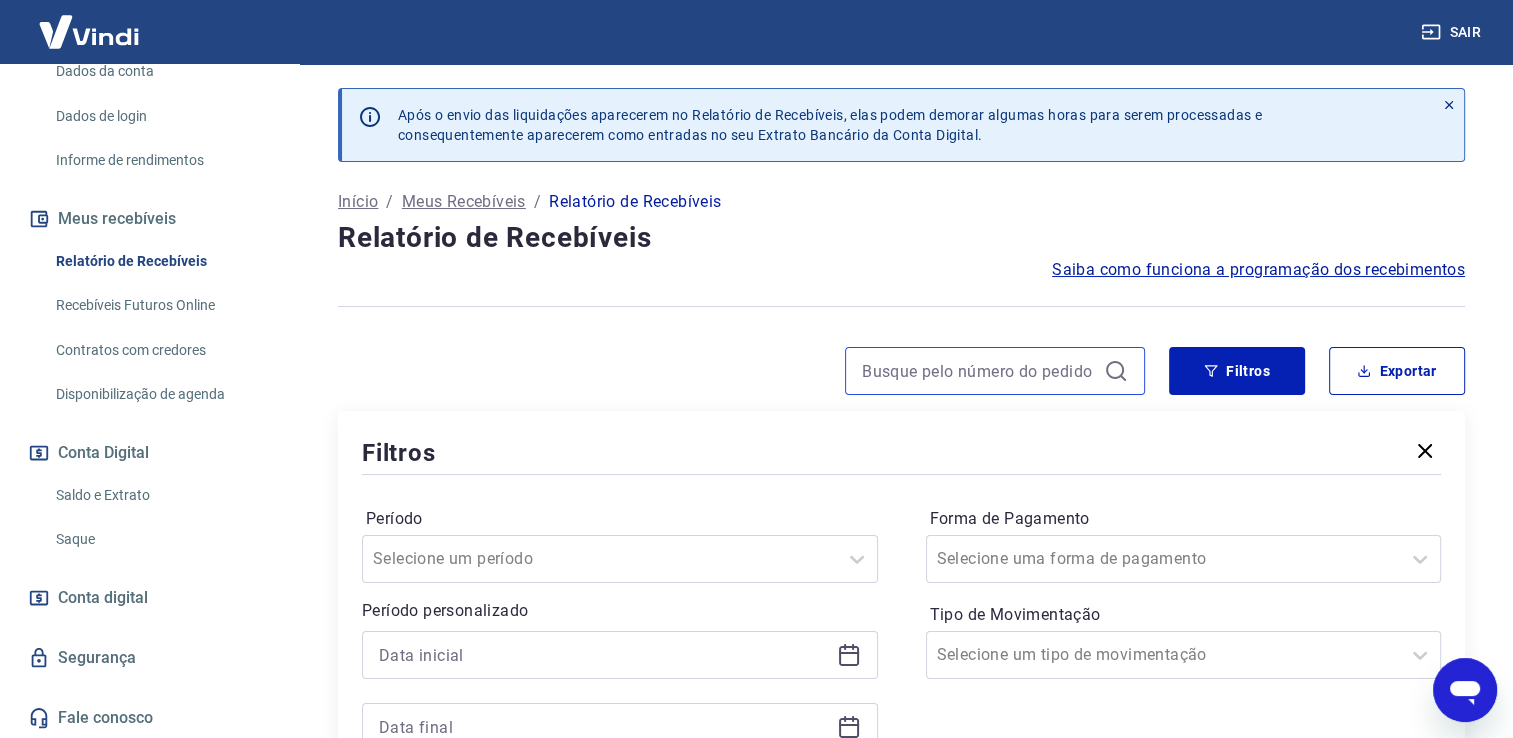 type 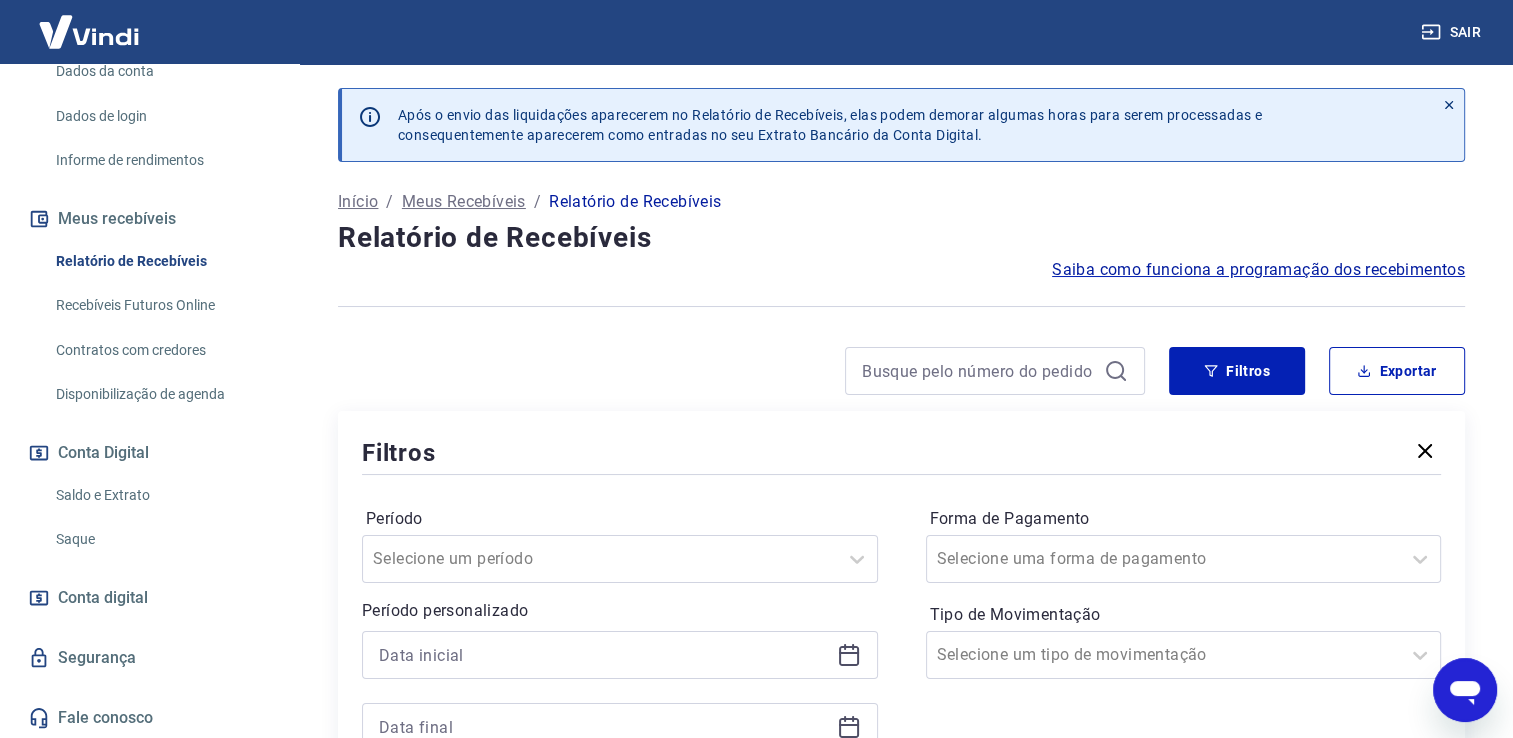 click 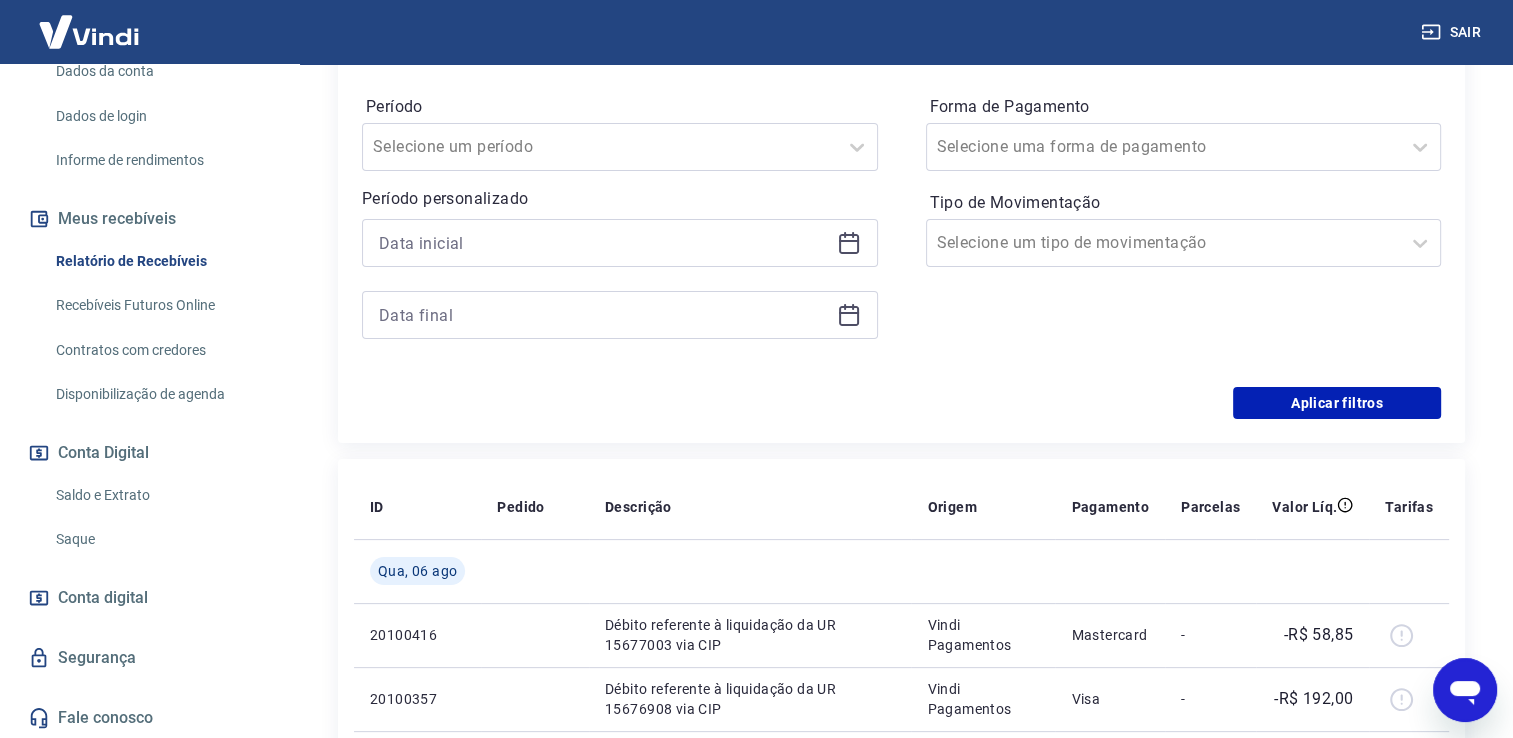 scroll, scrollTop: 604, scrollLeft: 0, axis: vertical 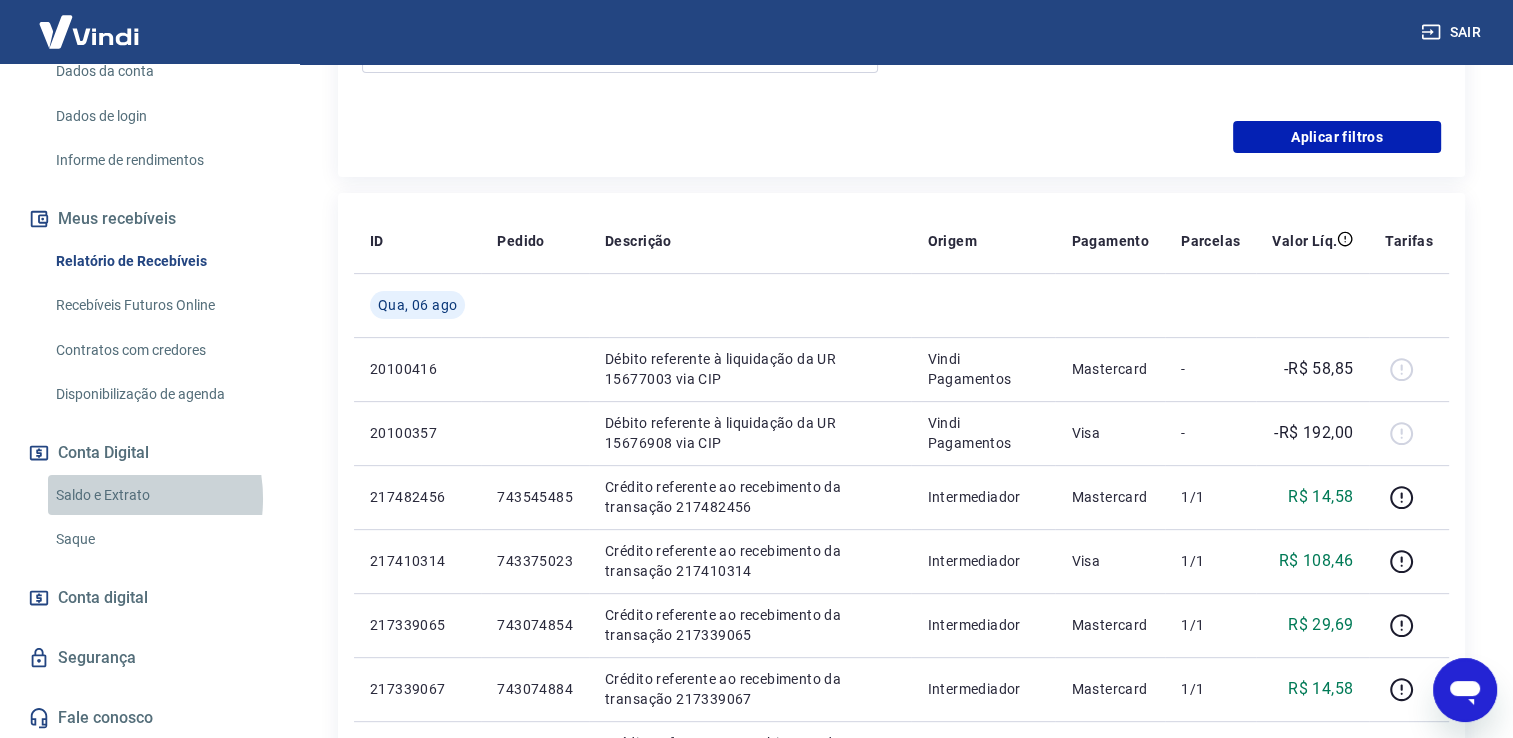 click on "Saldo e Extrato" at bounding box center (161, 495) 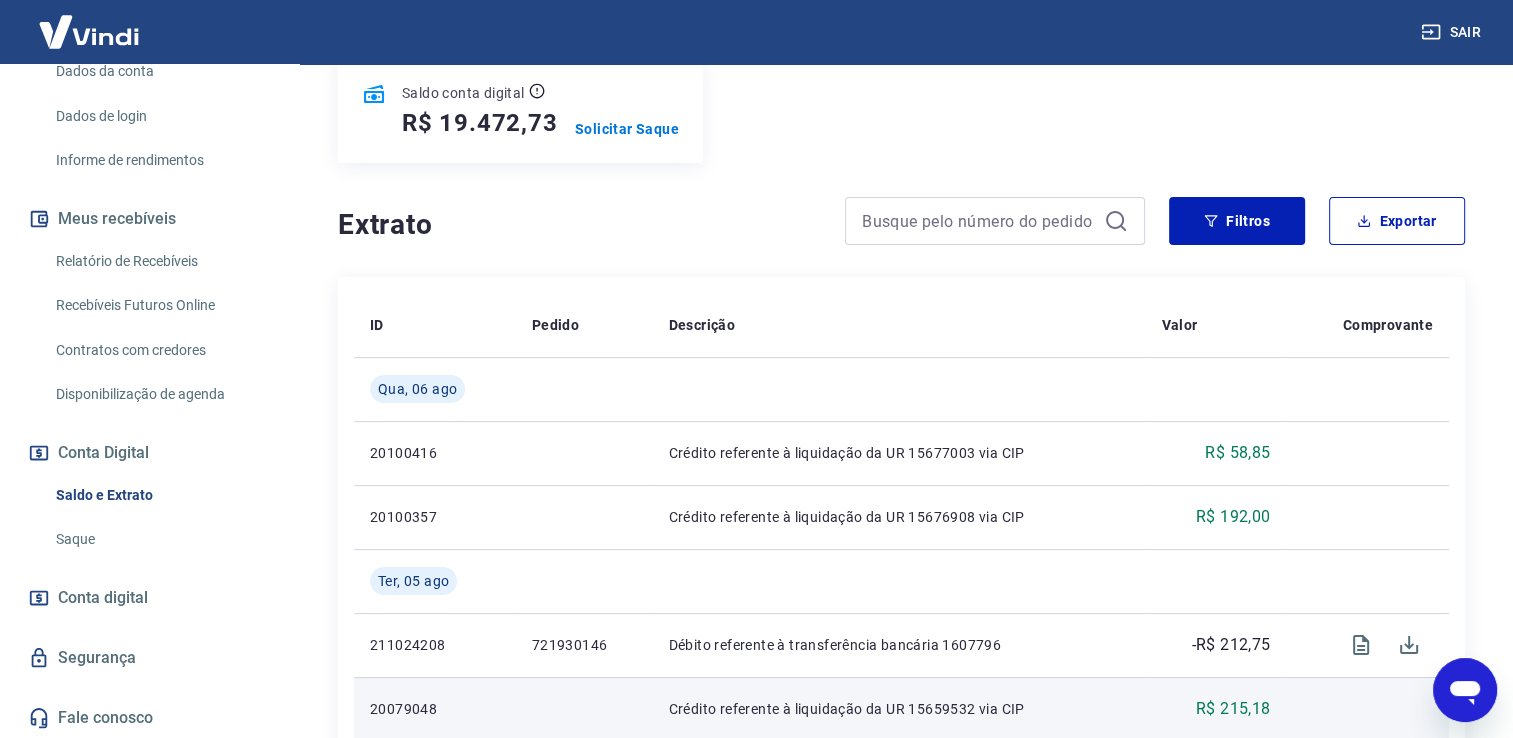 scroll, scrollTop: 533, scrollLeft: 0, axis: vertical 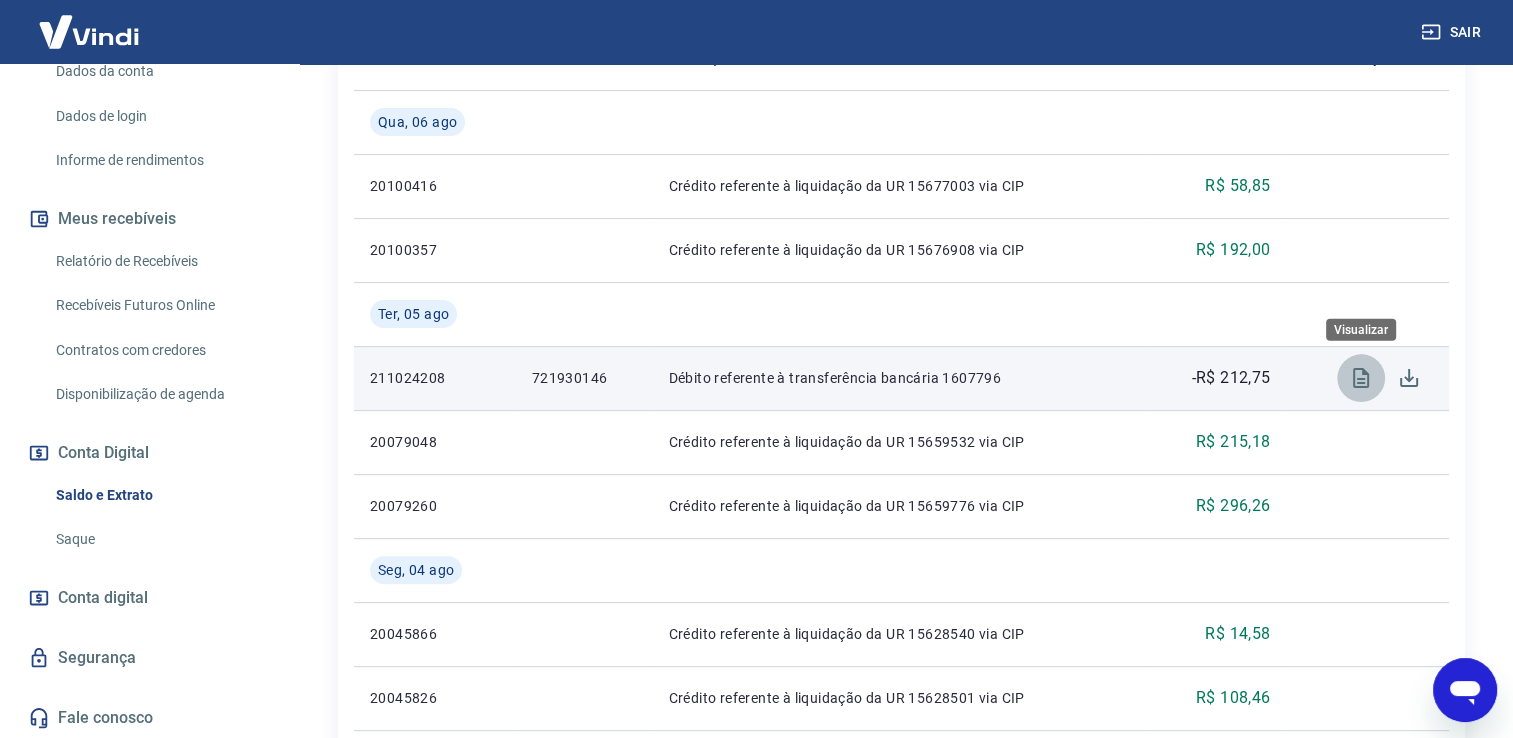 click 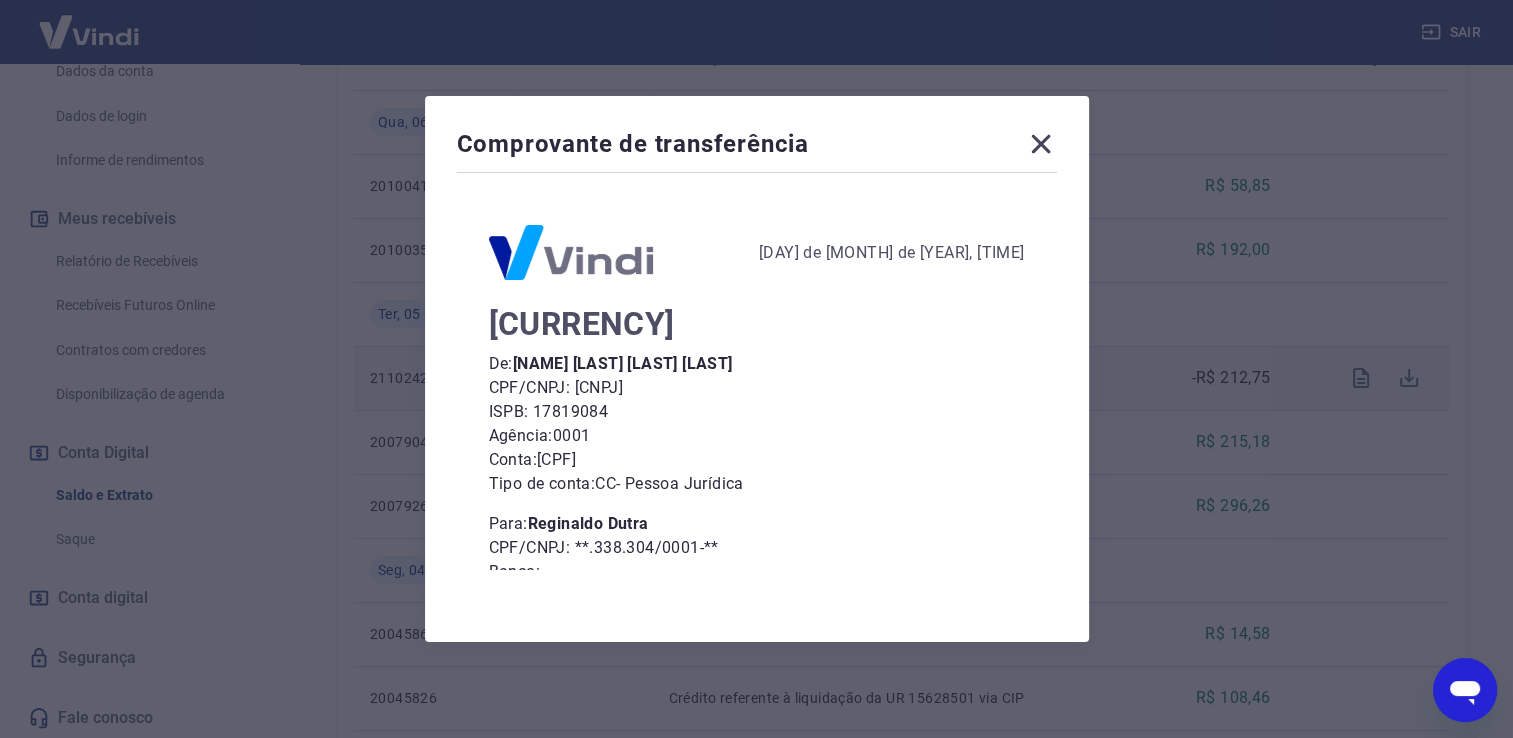 scroll, scrollTop: 141, scrollLeft: 0, axis: vertical 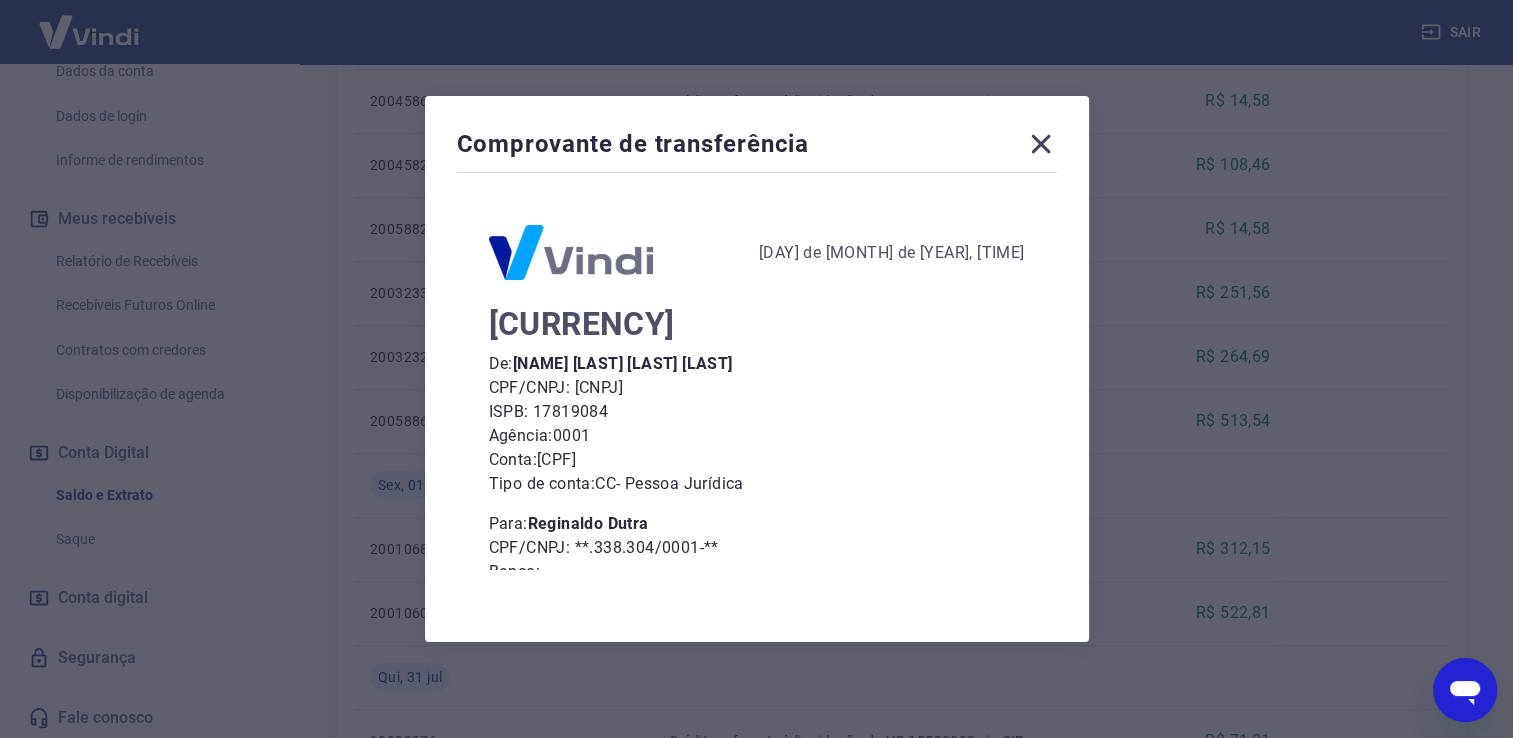 click 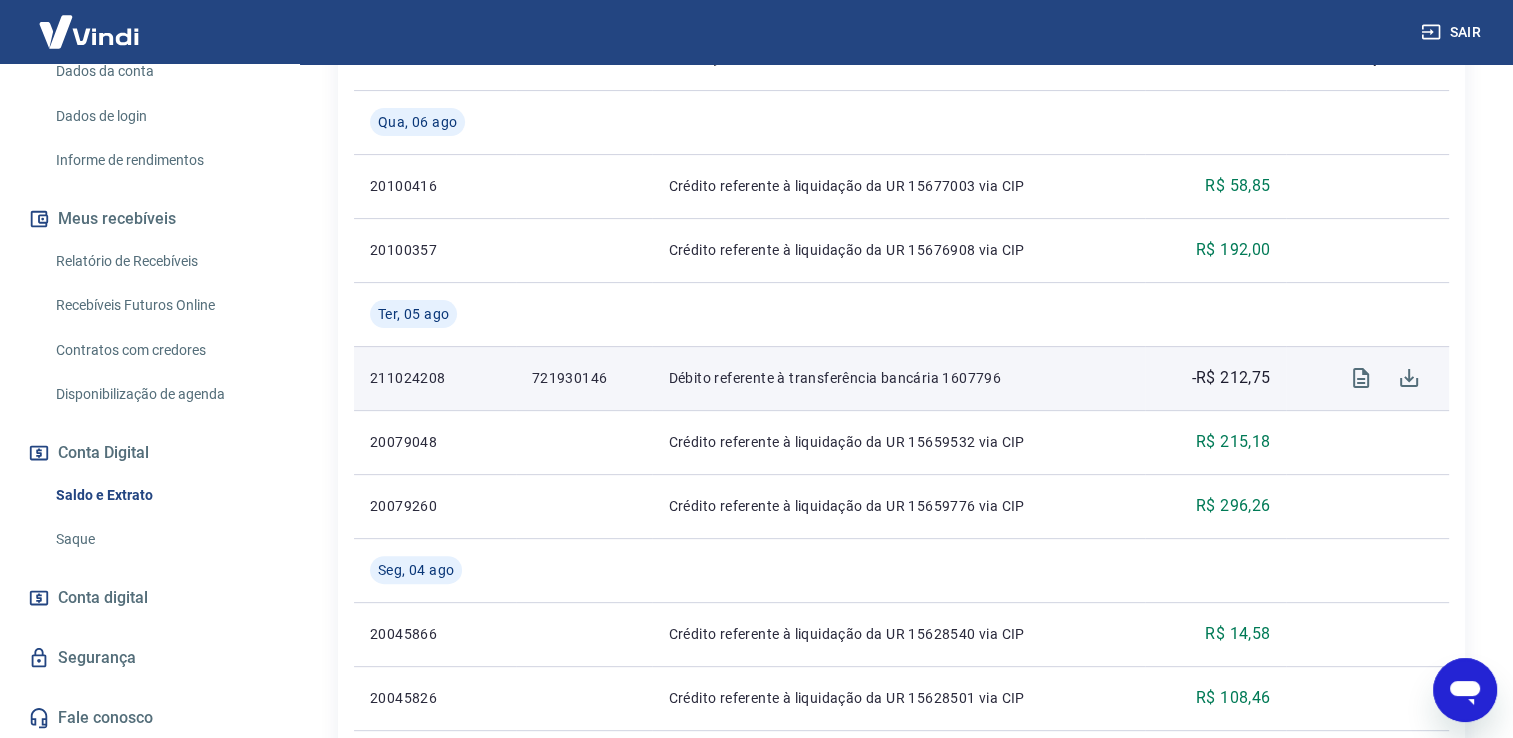scroll, scrollTop: 266, scrollLeft: 0, axis: vertical 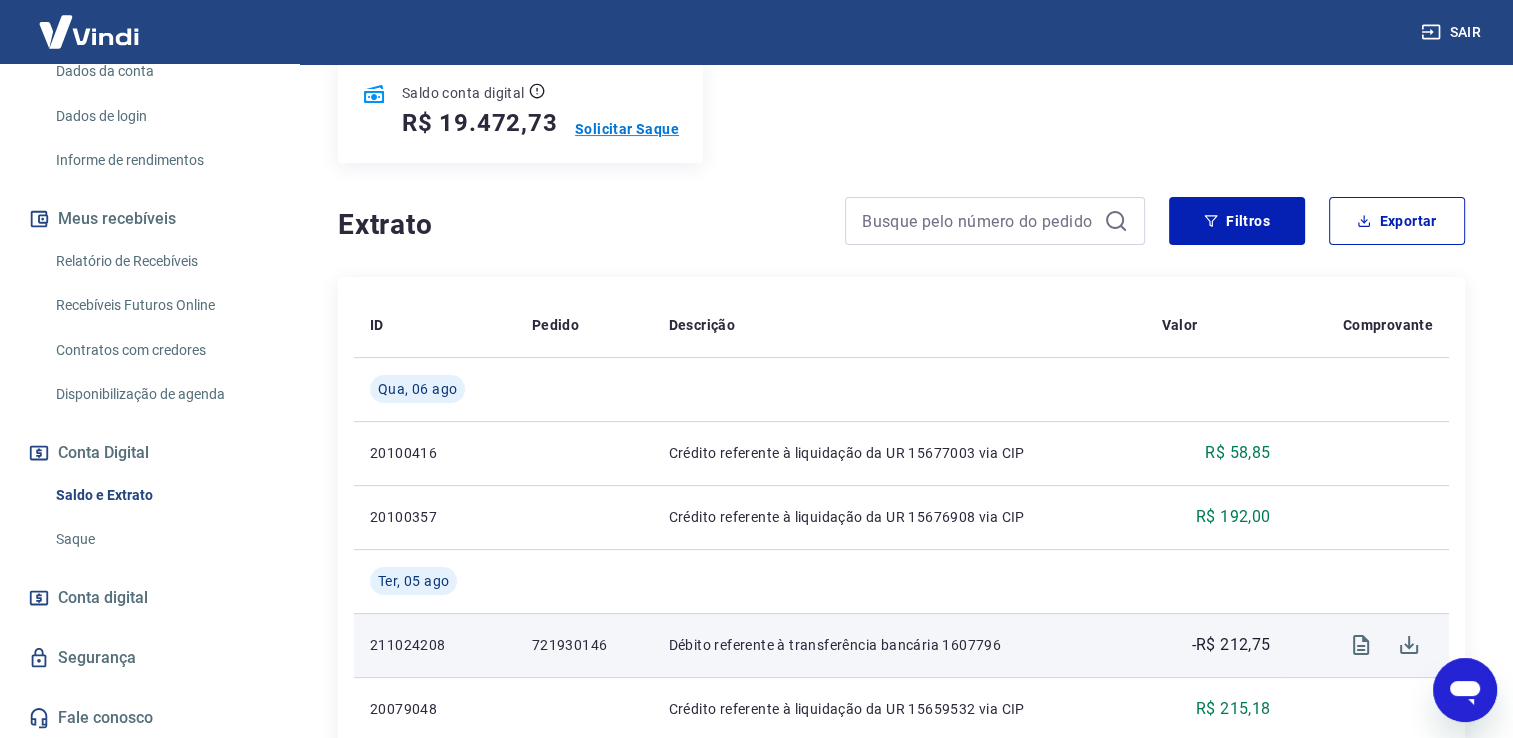 click on "Solicitar Saque" at bounding box center [627, 129] 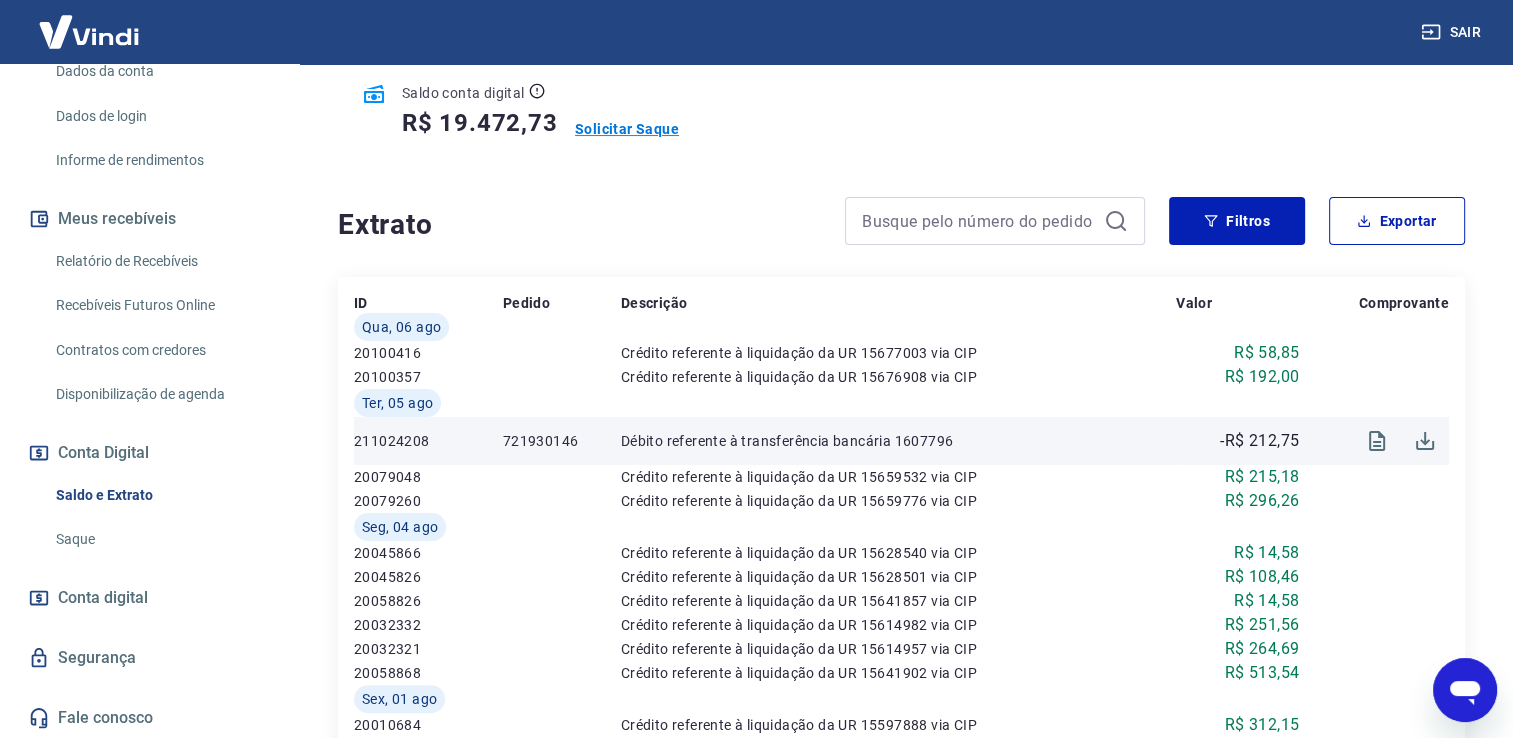 scroll, scrollTop: 0, scrollLeft: 0, axis: both 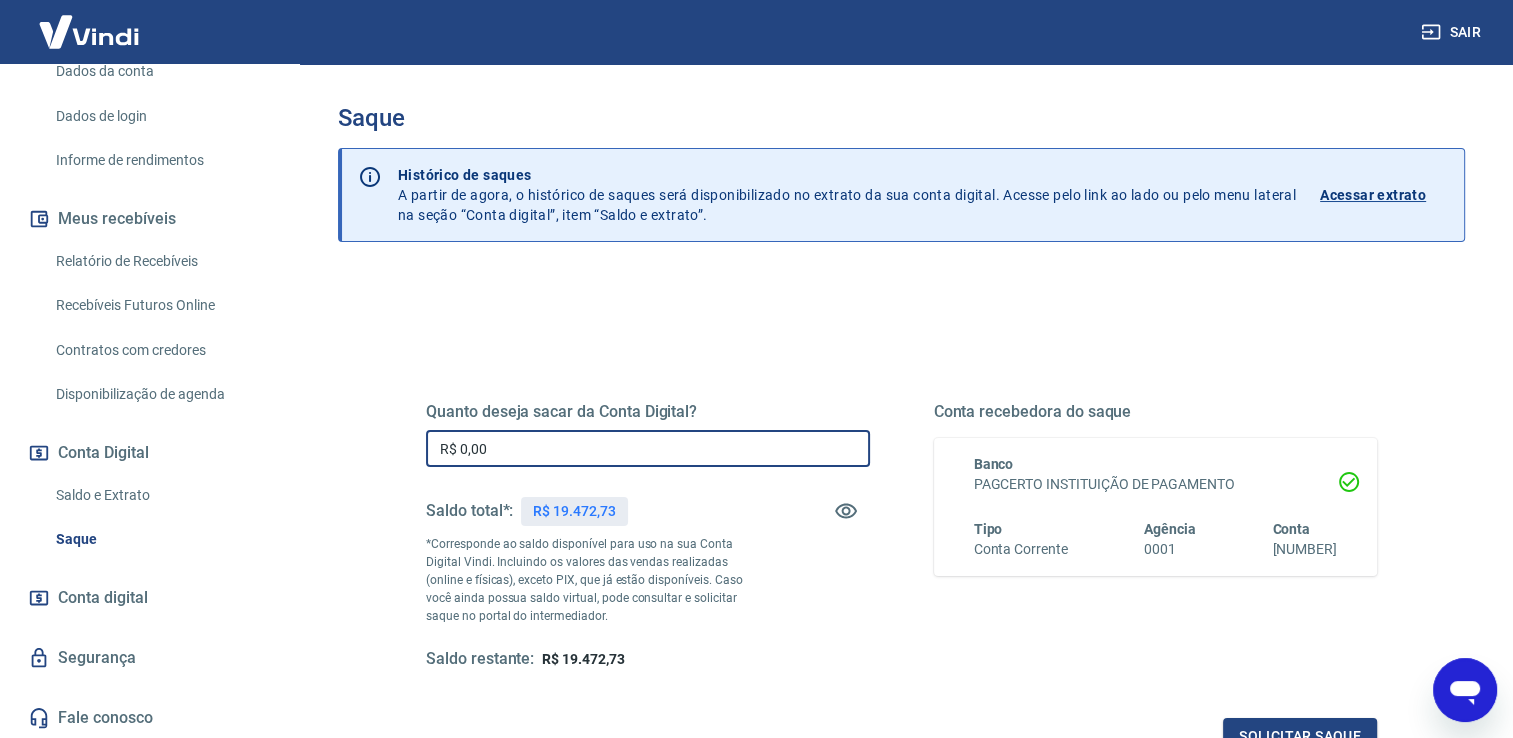 click on "R$ 0,00" at bounding box center [648, 448] 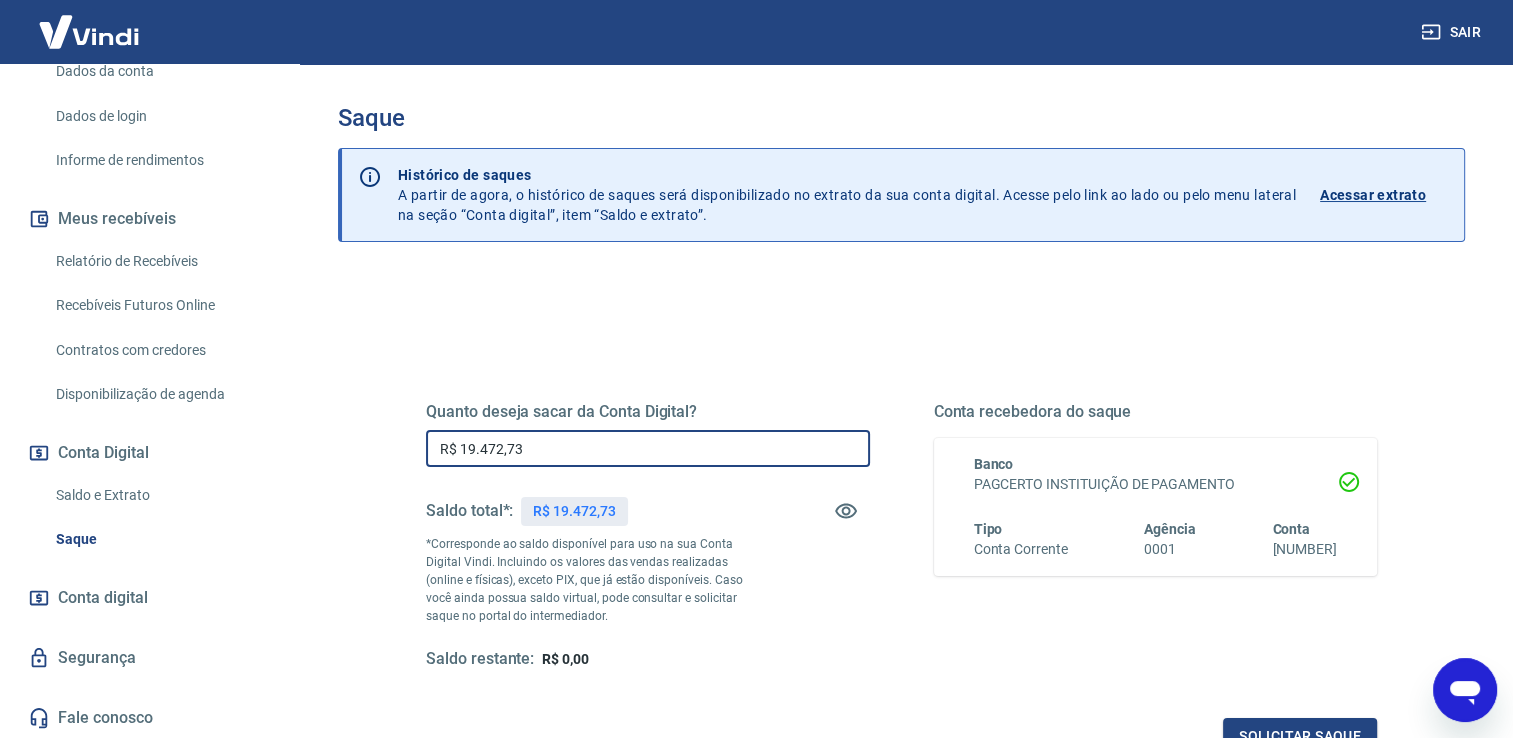 type on "R$ 19.472,73" 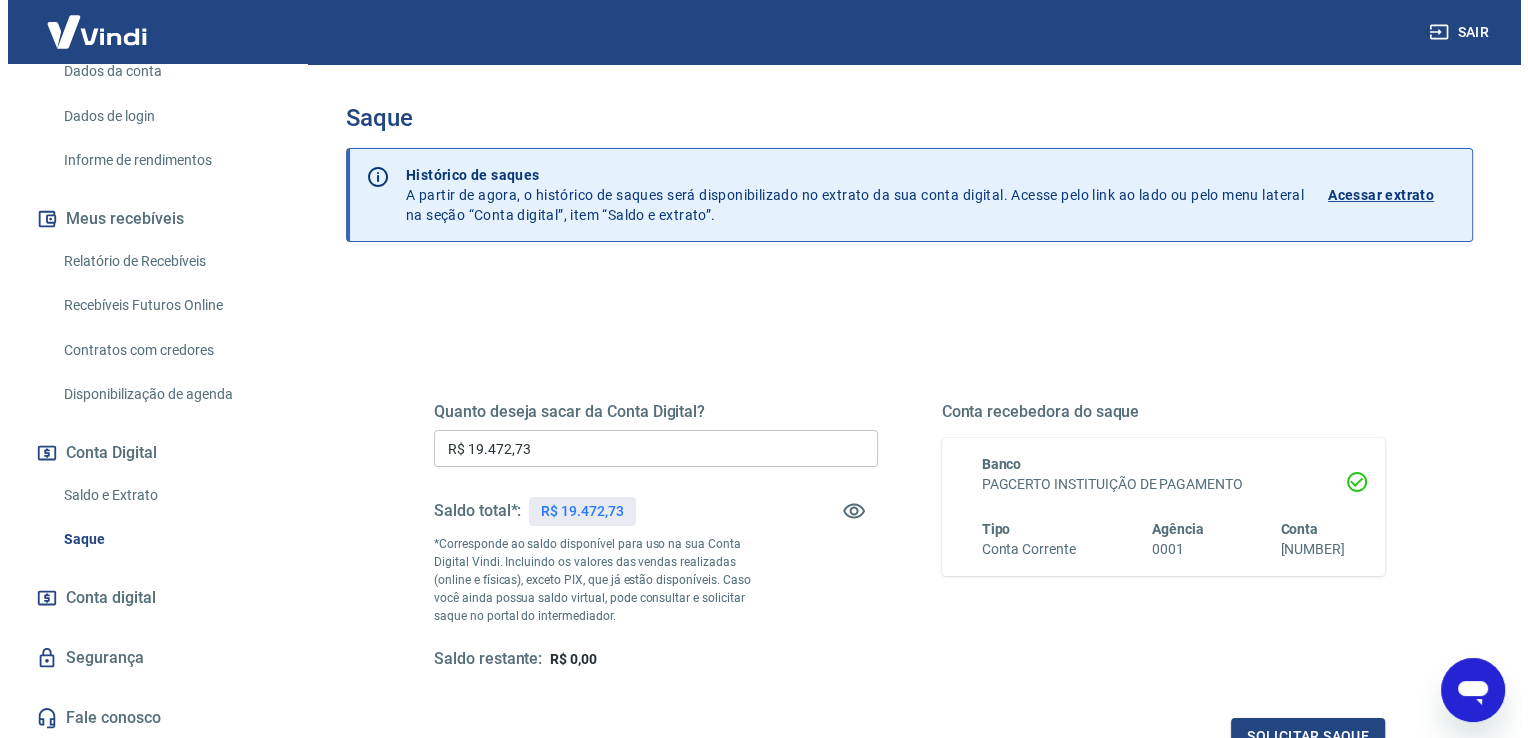 scroll, scrollTop: 249, scrollLeft: 0, axis: vertical 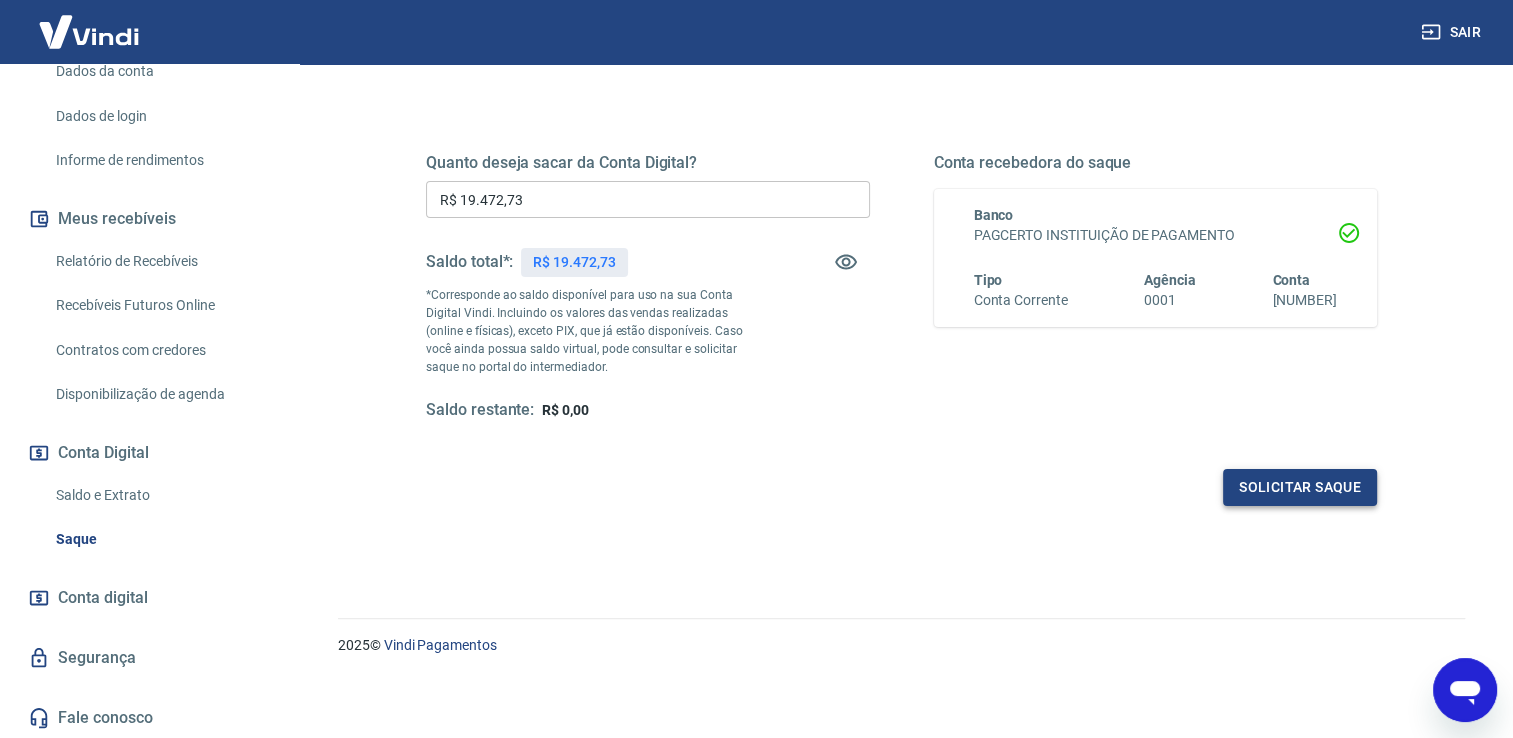 click on "Solicitar saque" at bounding box center [1300, 487] 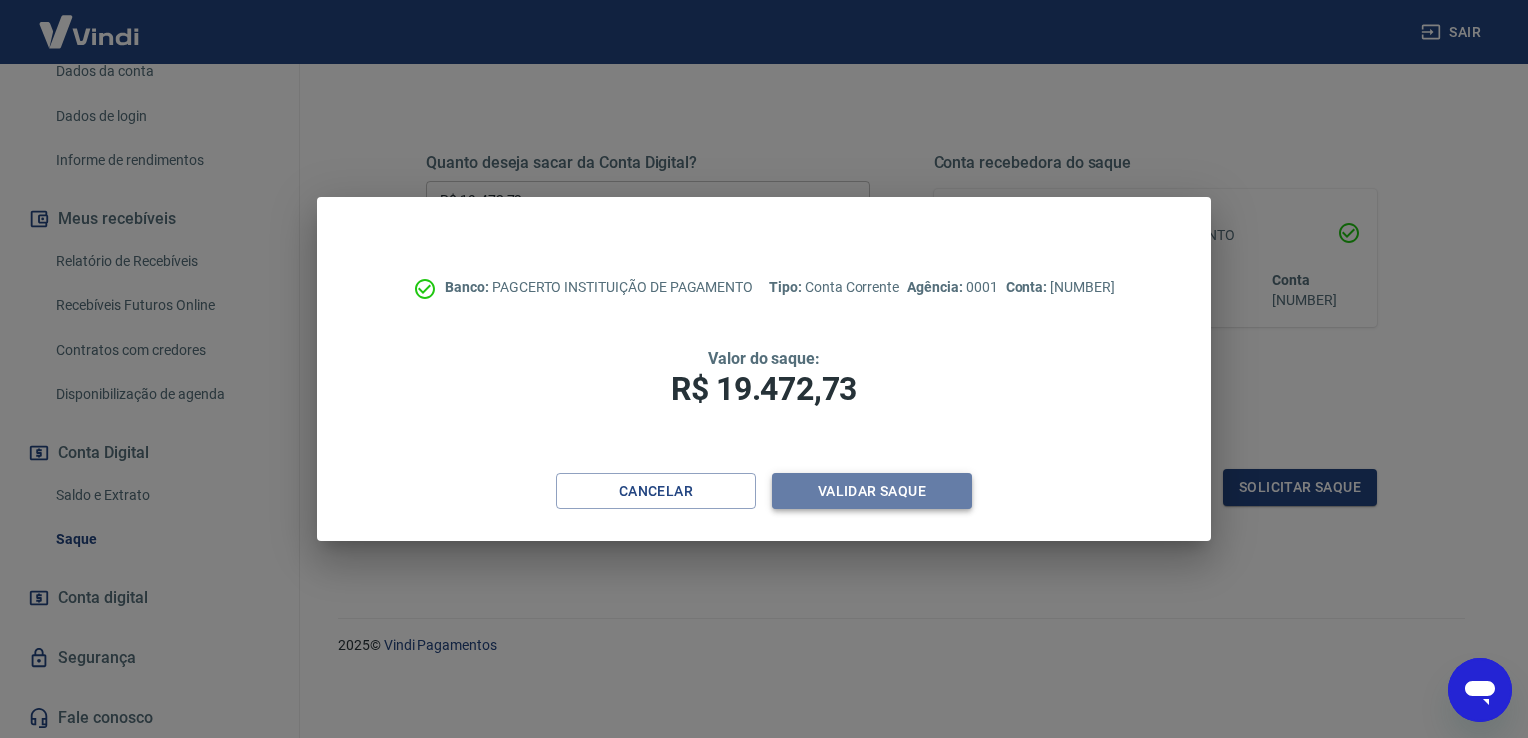 click on "Validar saque" at bounding box center [872, 491] 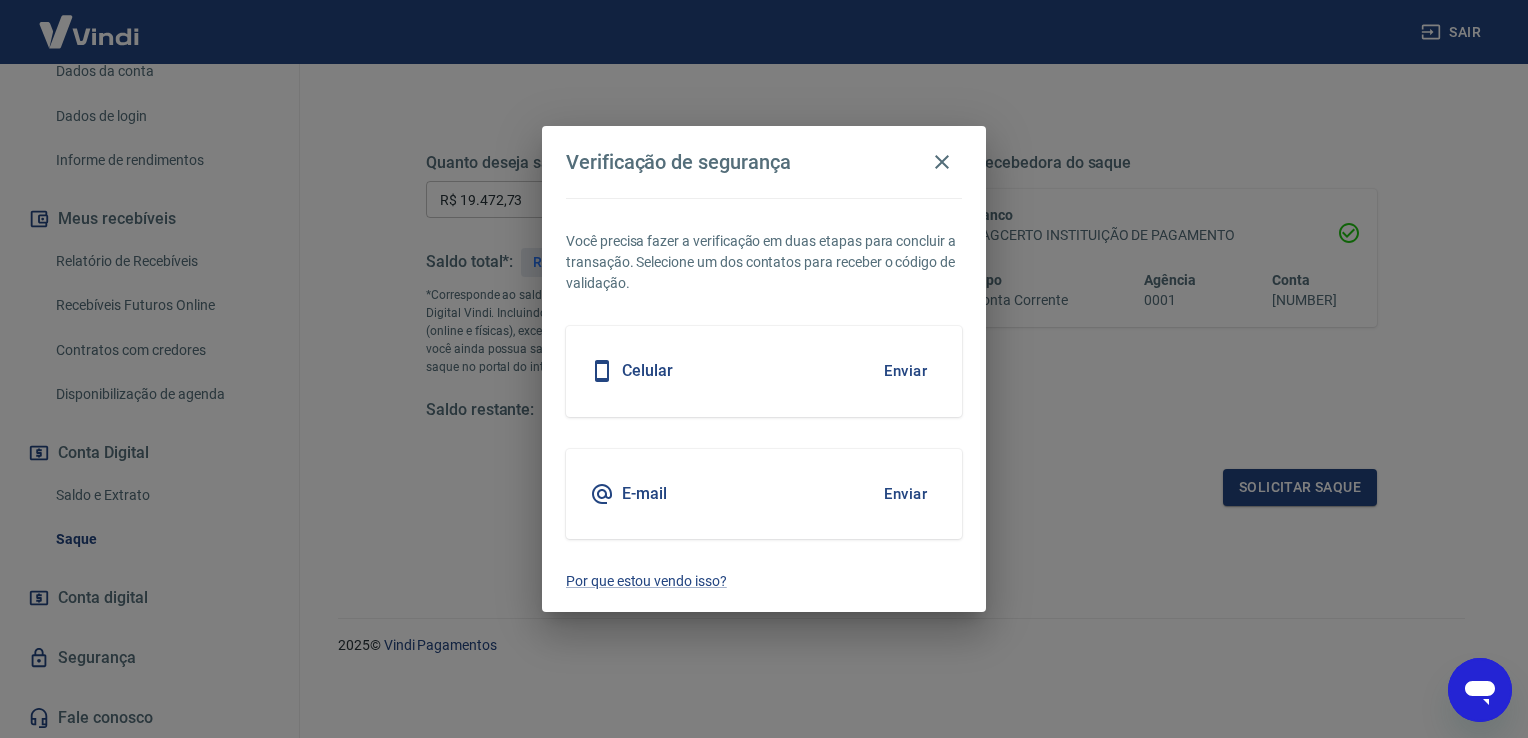 click on "Celular Enviar" at bounding box center [764, 371] 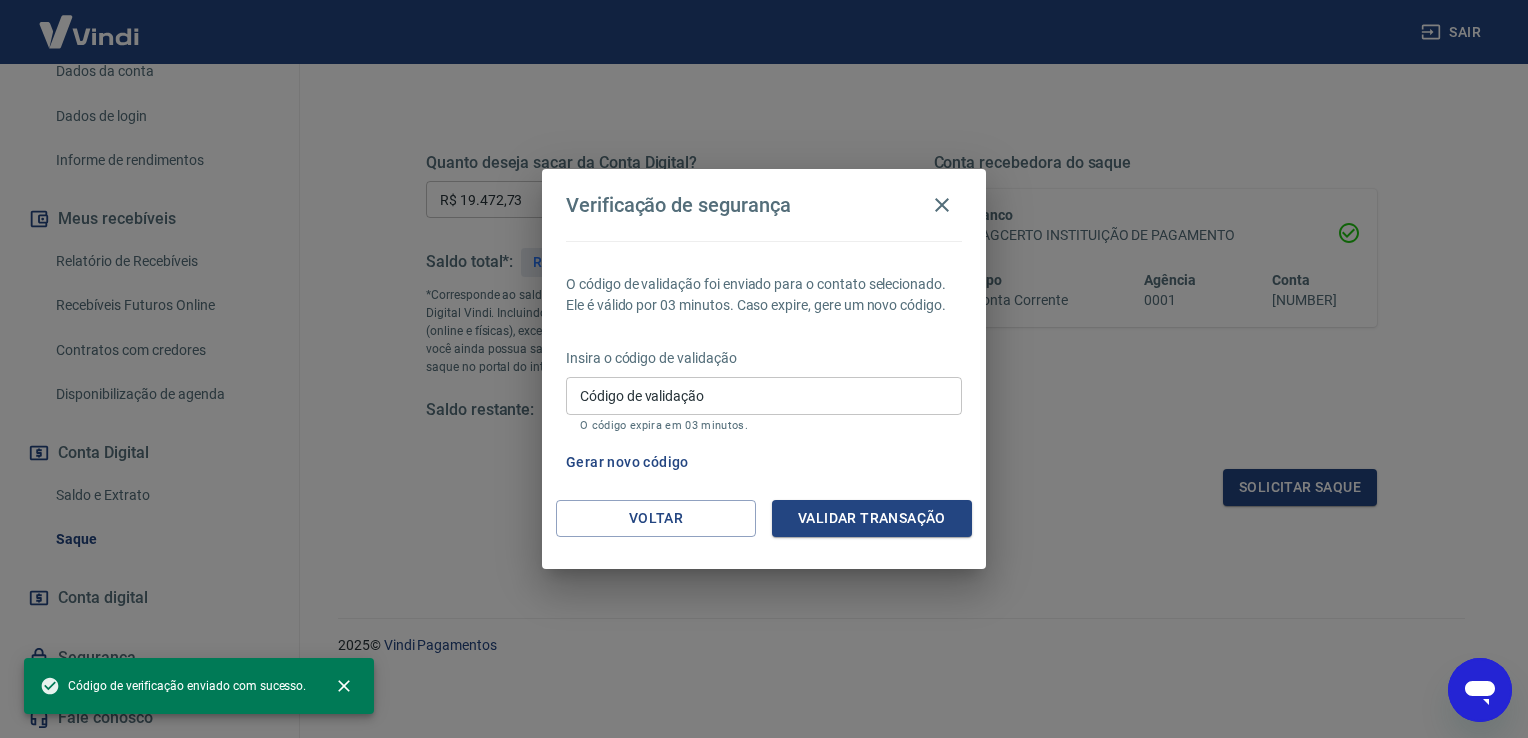 click on "Código de validação" at bounding box center [764, 395] 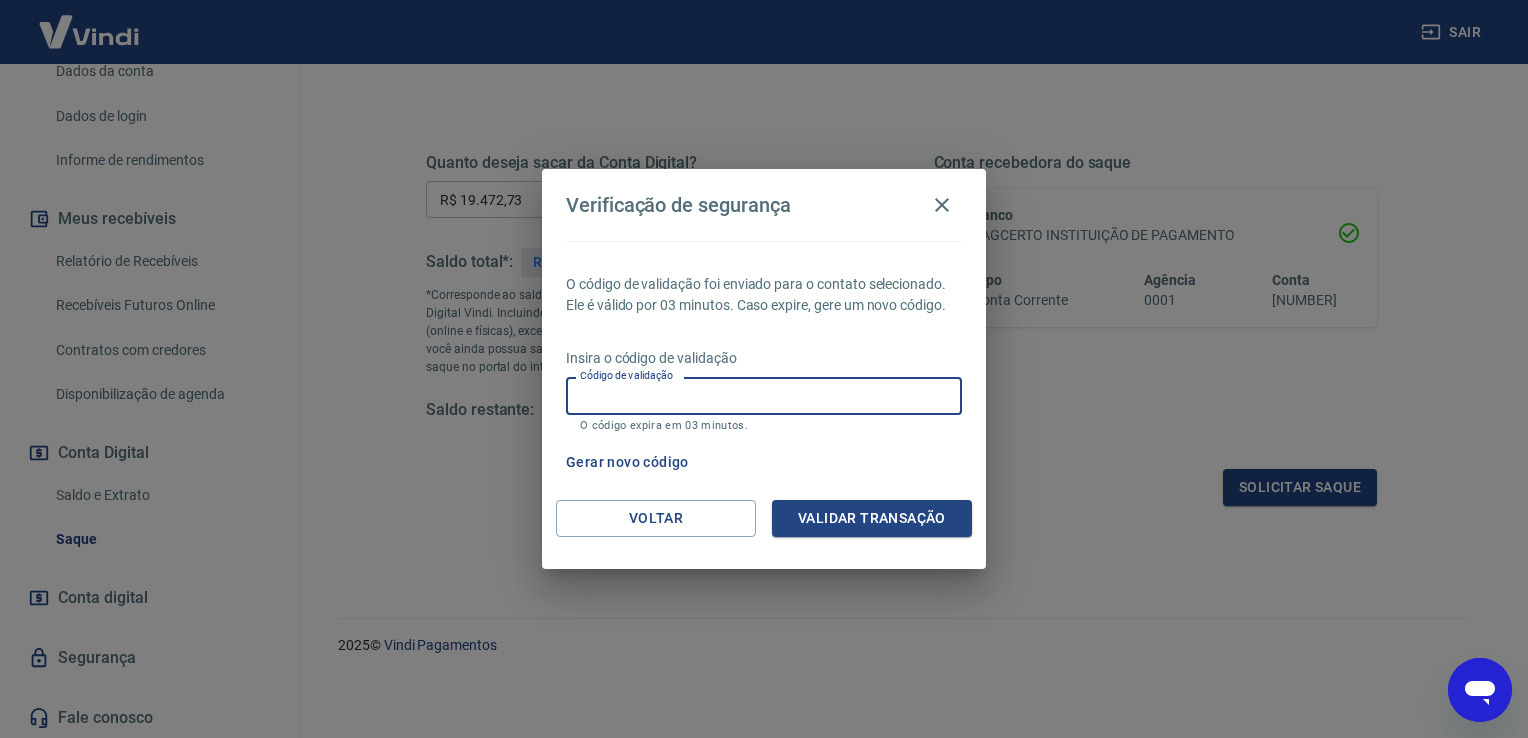 click on "Código de validação" at bounding box center (764, 395) 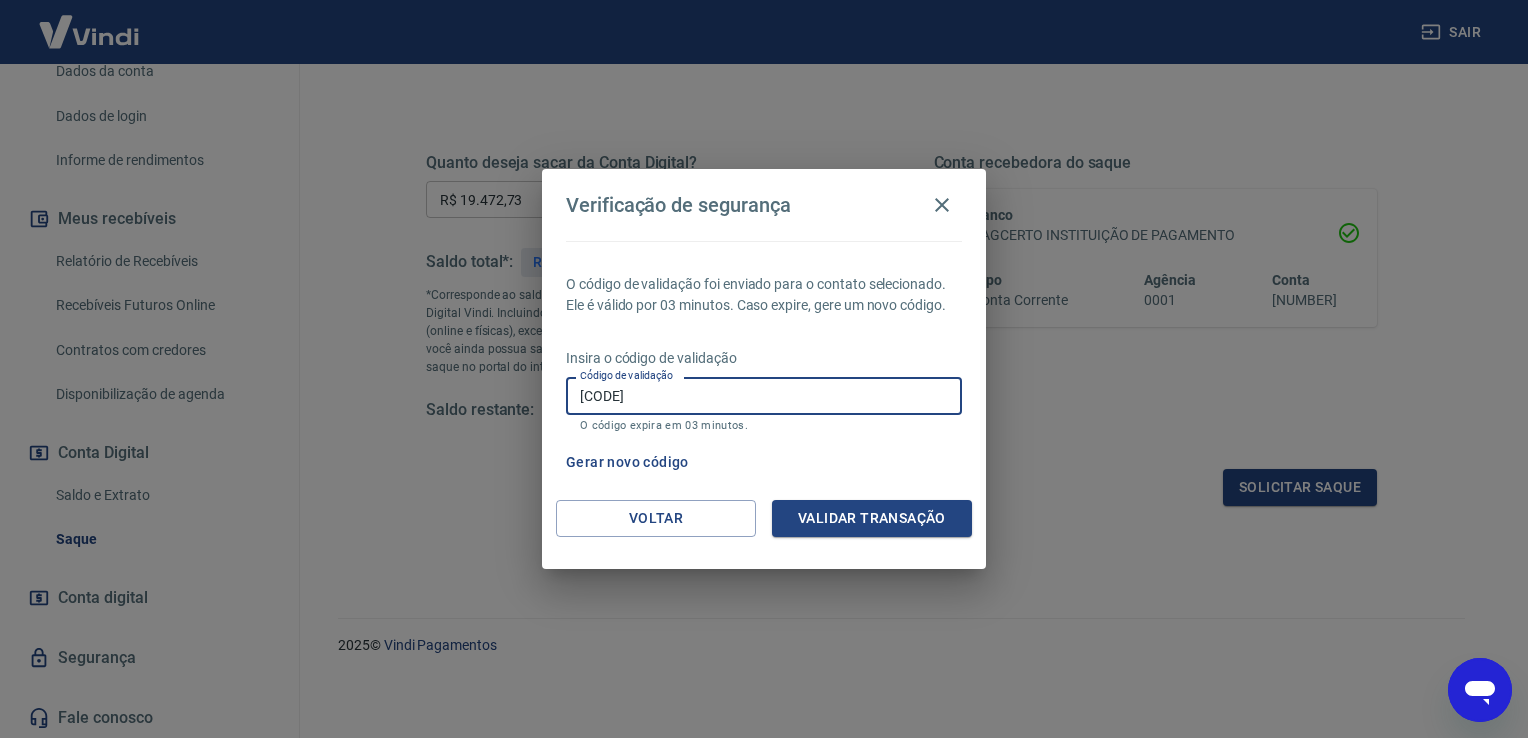 type on "[CODE]" 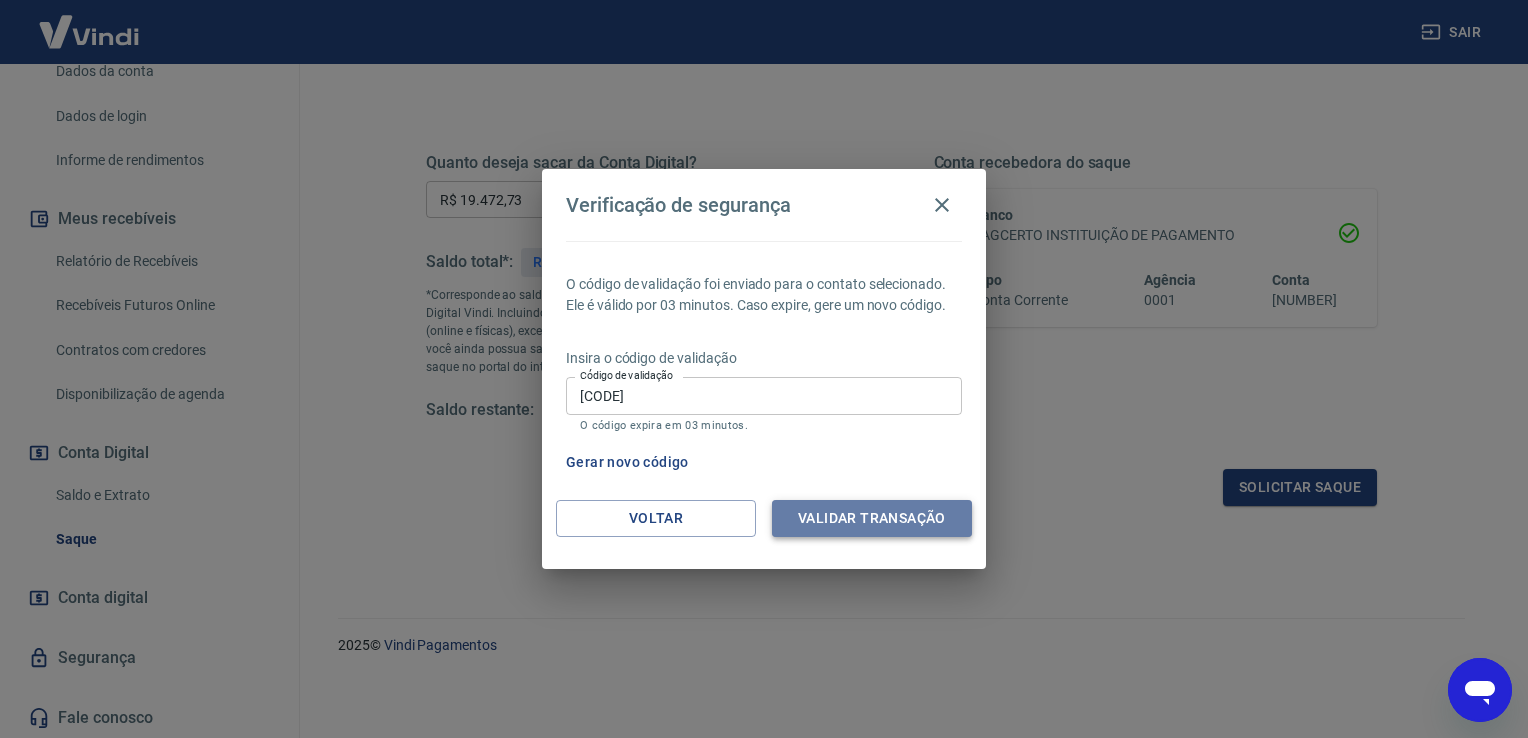 click on "Validar transação" at bounding box center (872, 518) 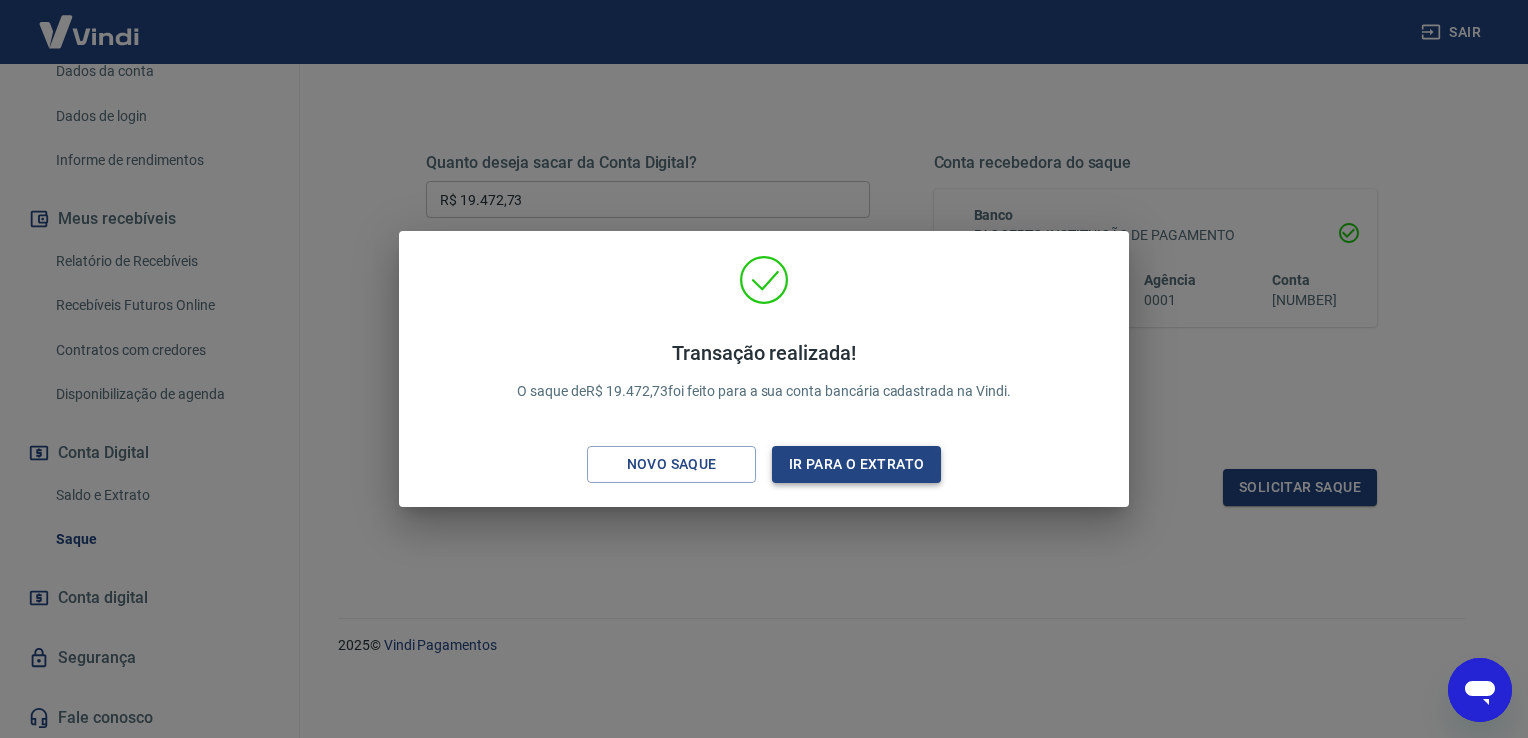 click on "Ir para o extrato" at bounding box center [856, 464] 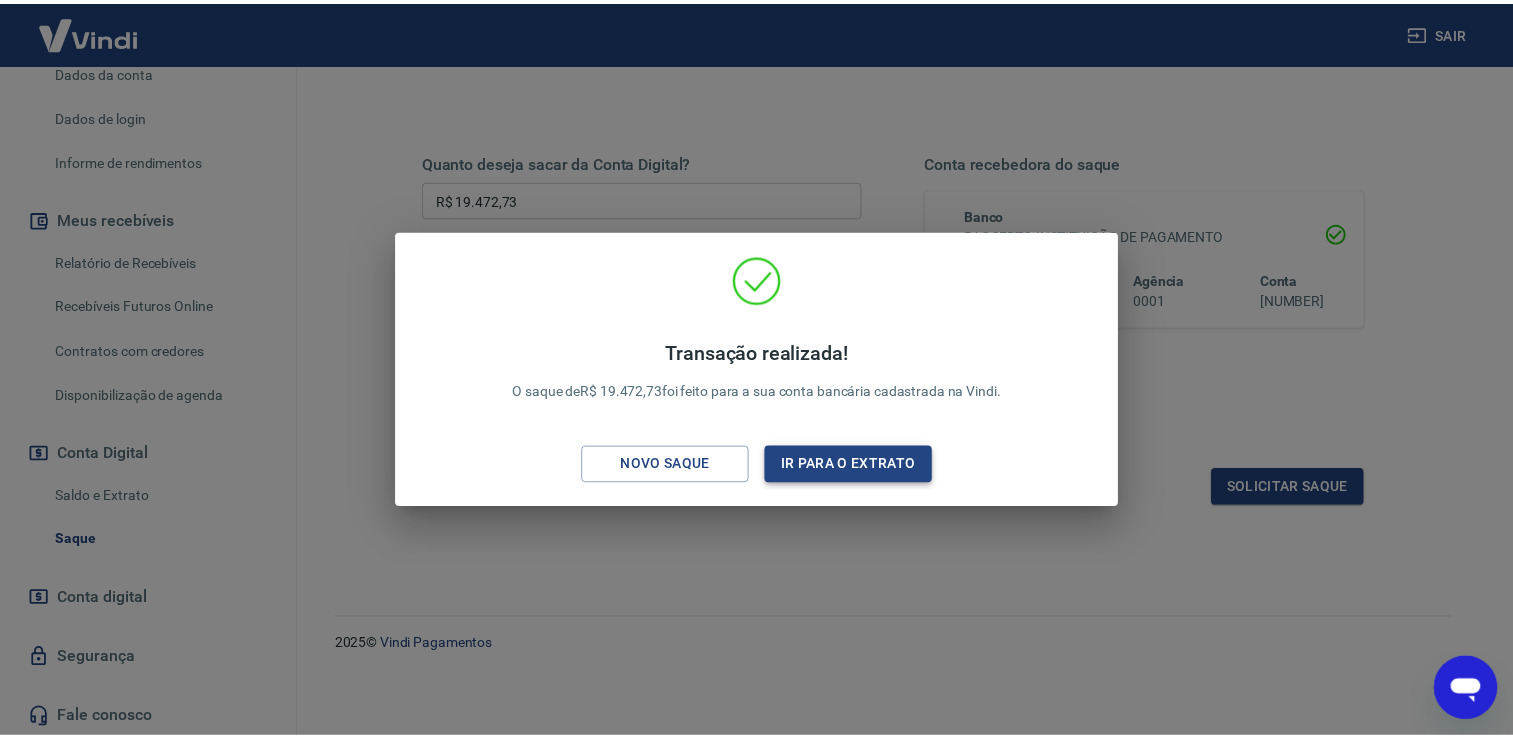 scroll, scrollTop: 0, scrollLeft: 0, axis: both 